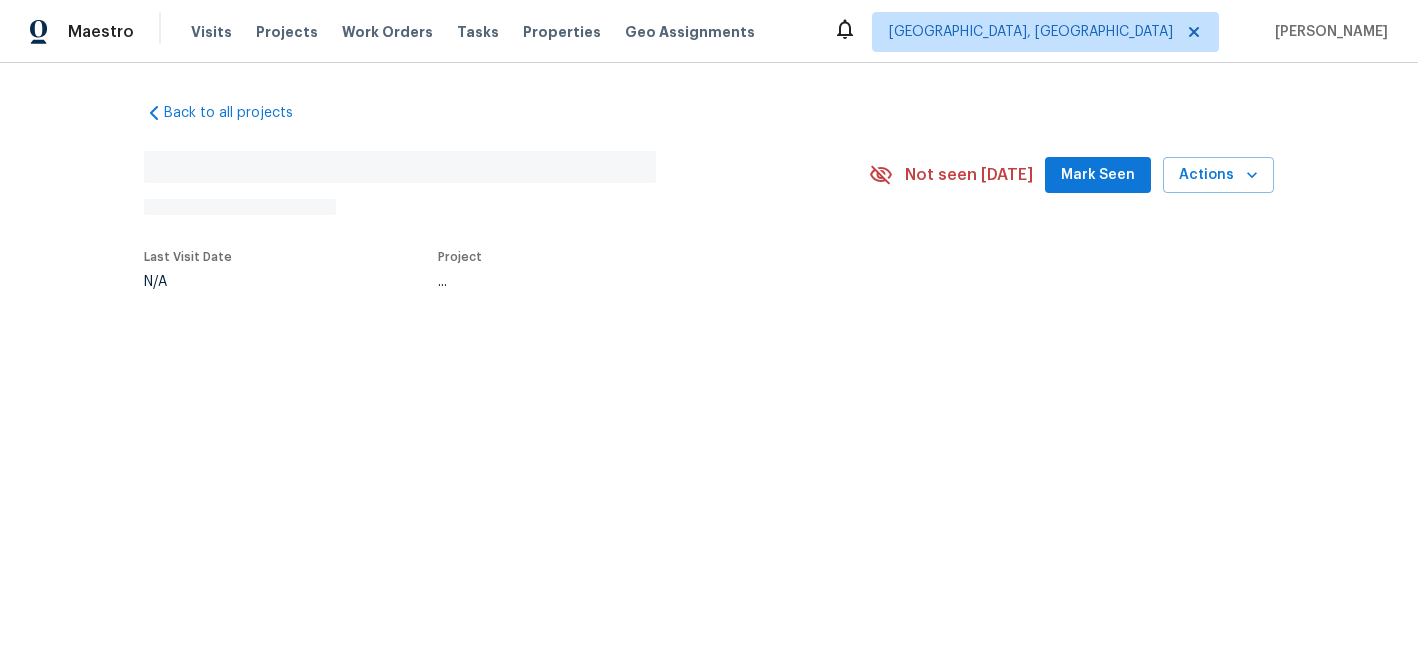 scroll, scrollTop: 0, scrollLeft: 0, axis: both 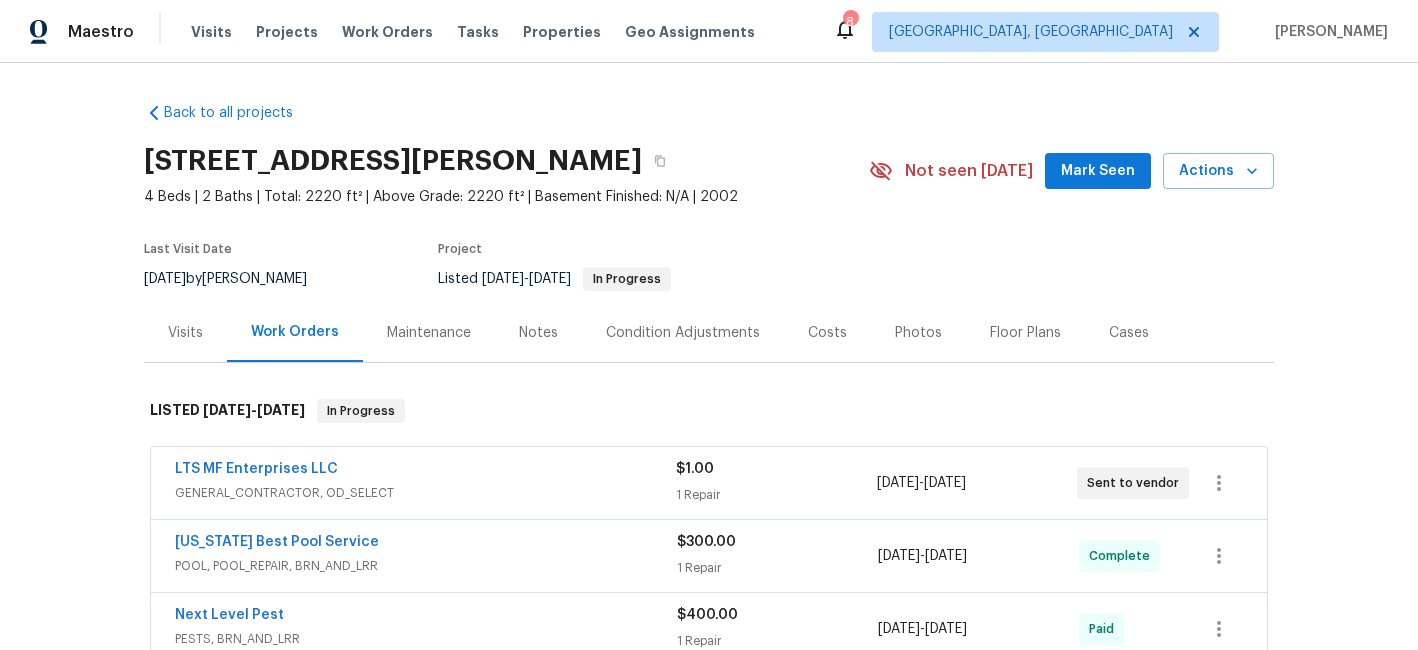 click on "$300.00" at bounding box center [706, 542] 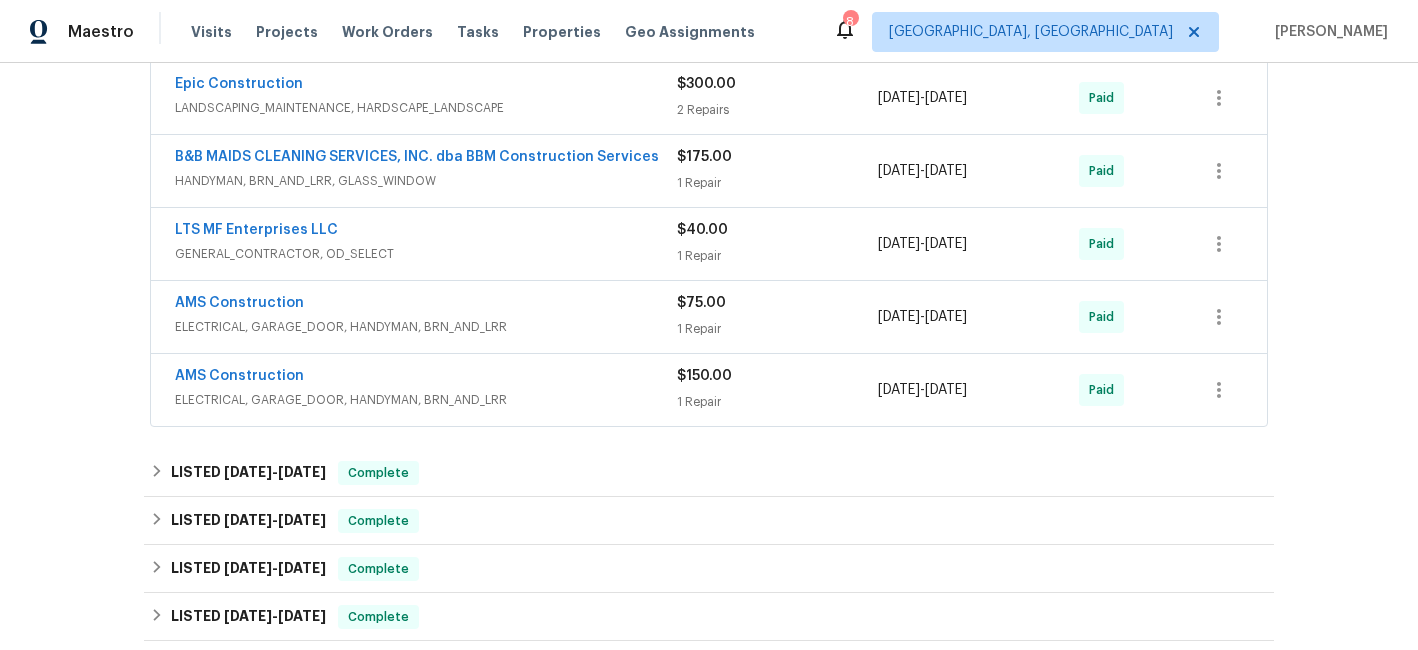 scroll, scrollTop: 1180, scrollLeft: 0, axis: vertical 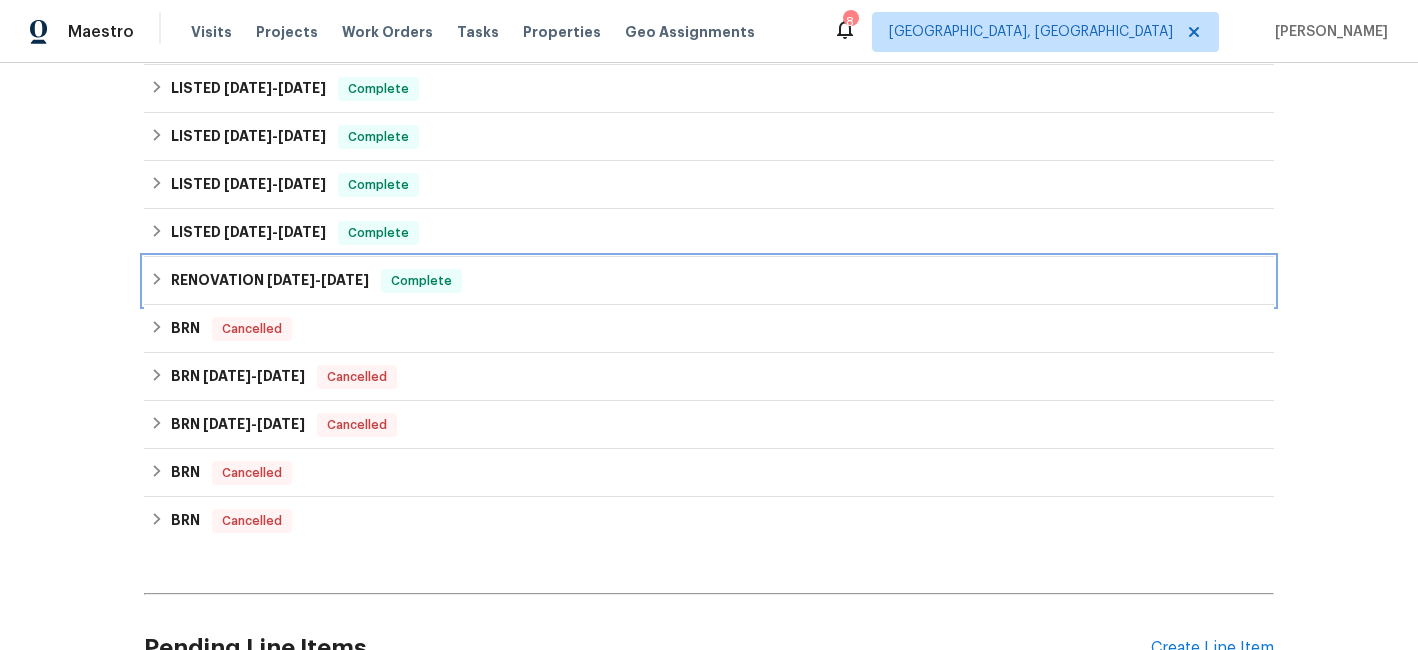 click on "RENOVATION   [DATE]  -  [DATE]" at bounding box center (270, 281) 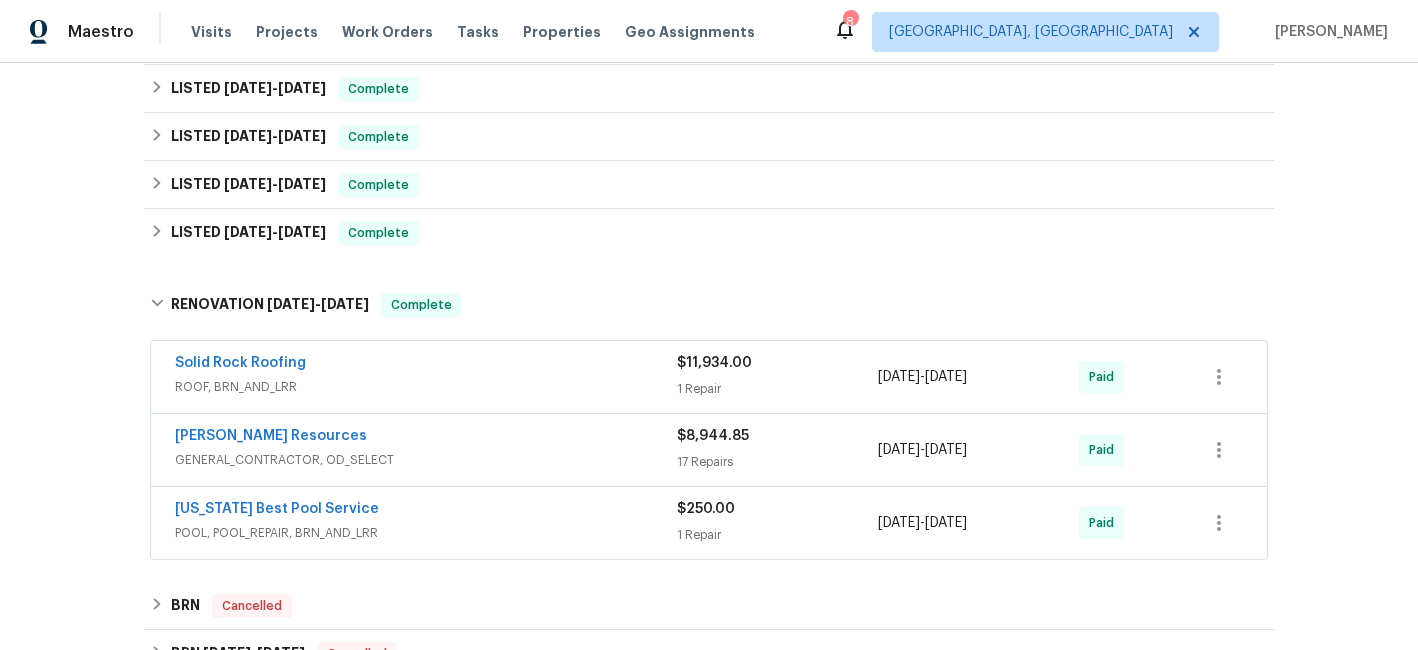 click on "$11,934.00" at bounding box center (777, 363) 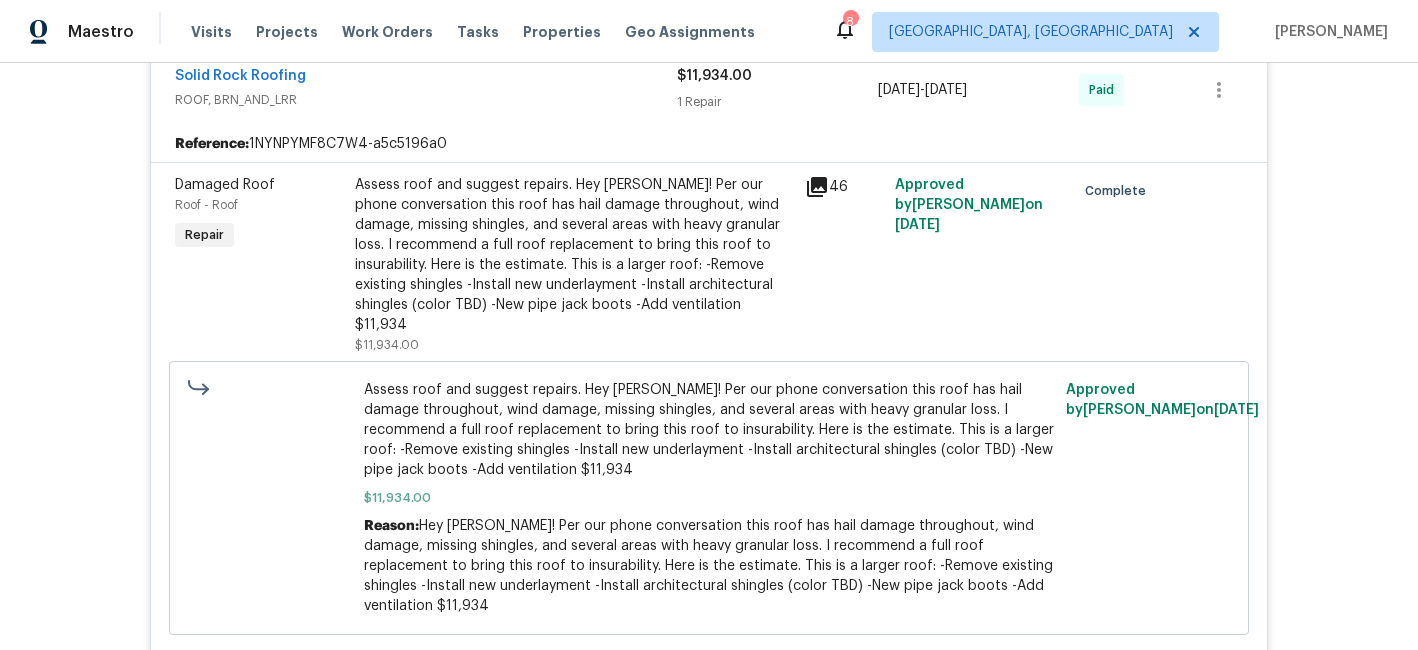 scroll, scrollTop: 1742, scrollLeft: 0, axis: vertical 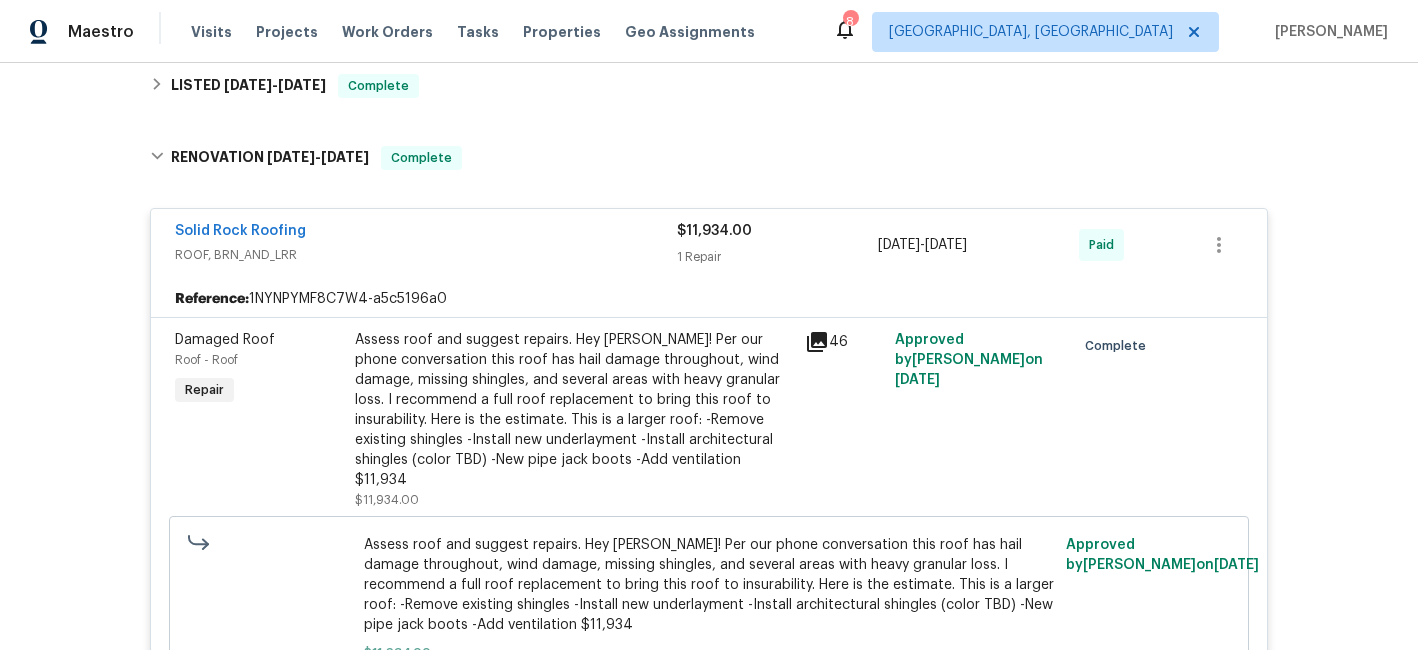 click 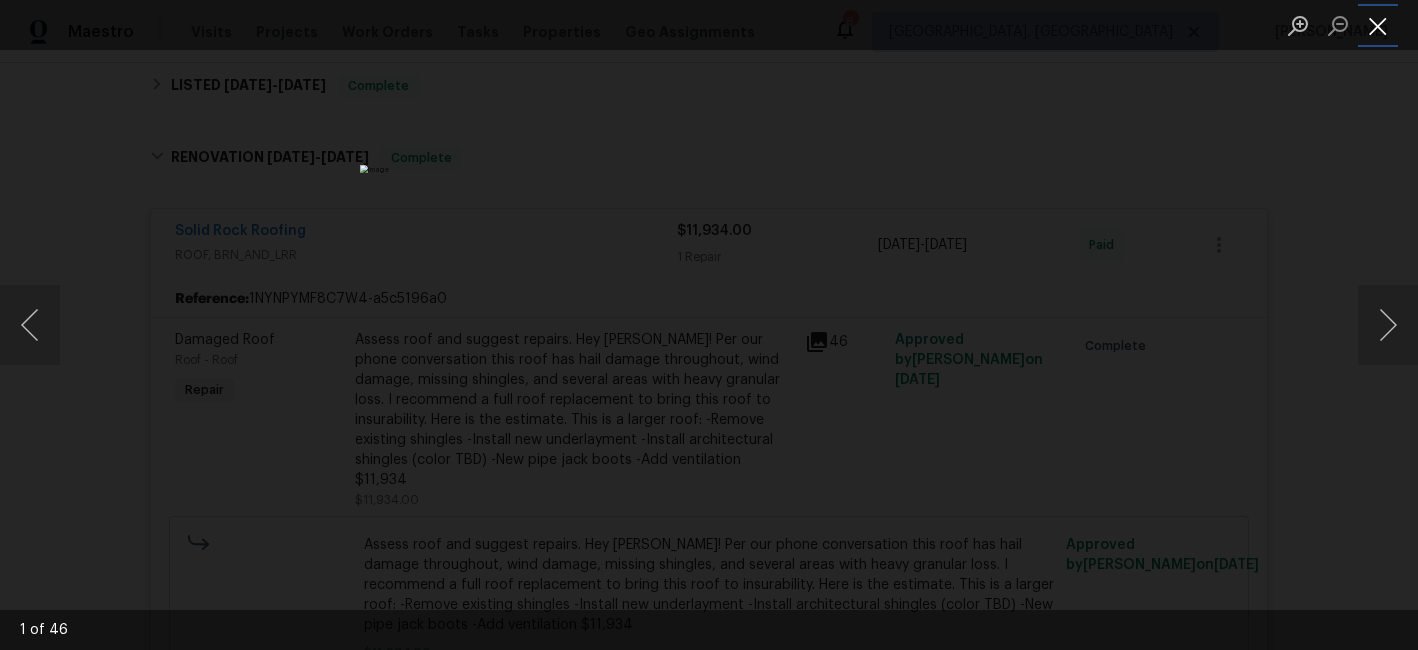 click at bounding box center (1378, 25) 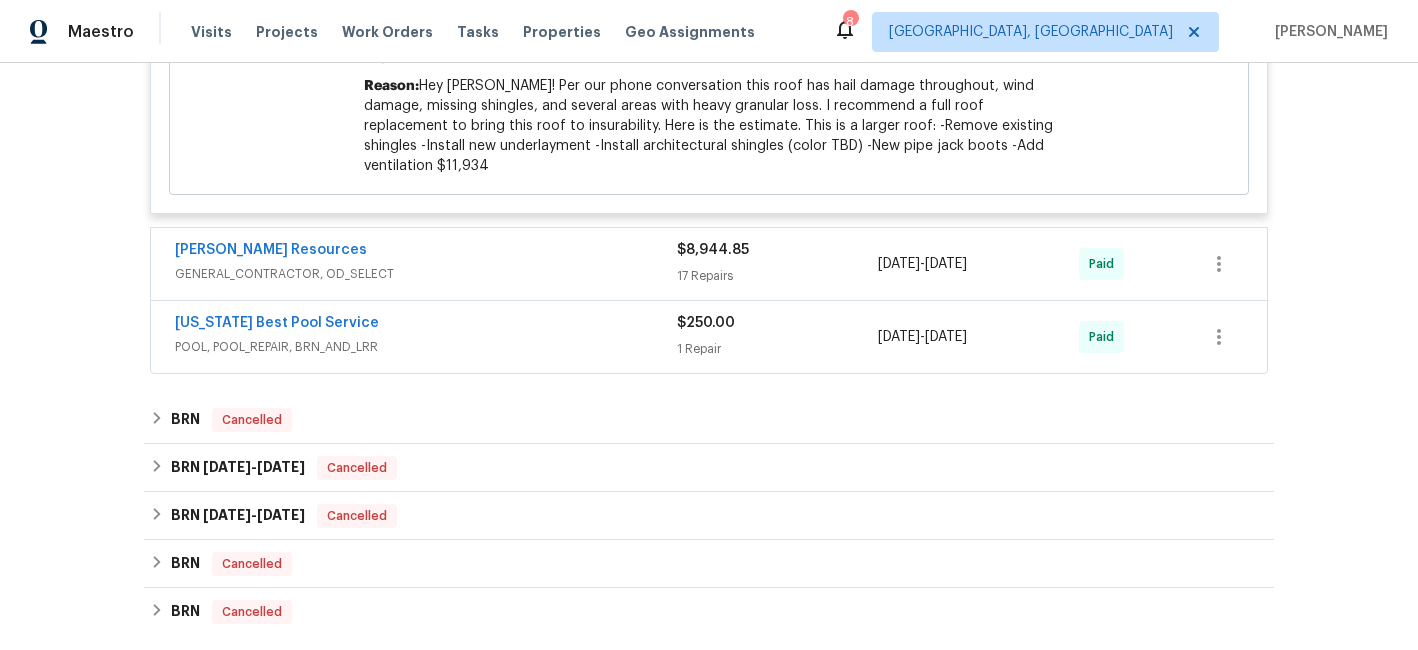 scroll, scrollTop: 2378, scrollLeft: 0, axis: vertical 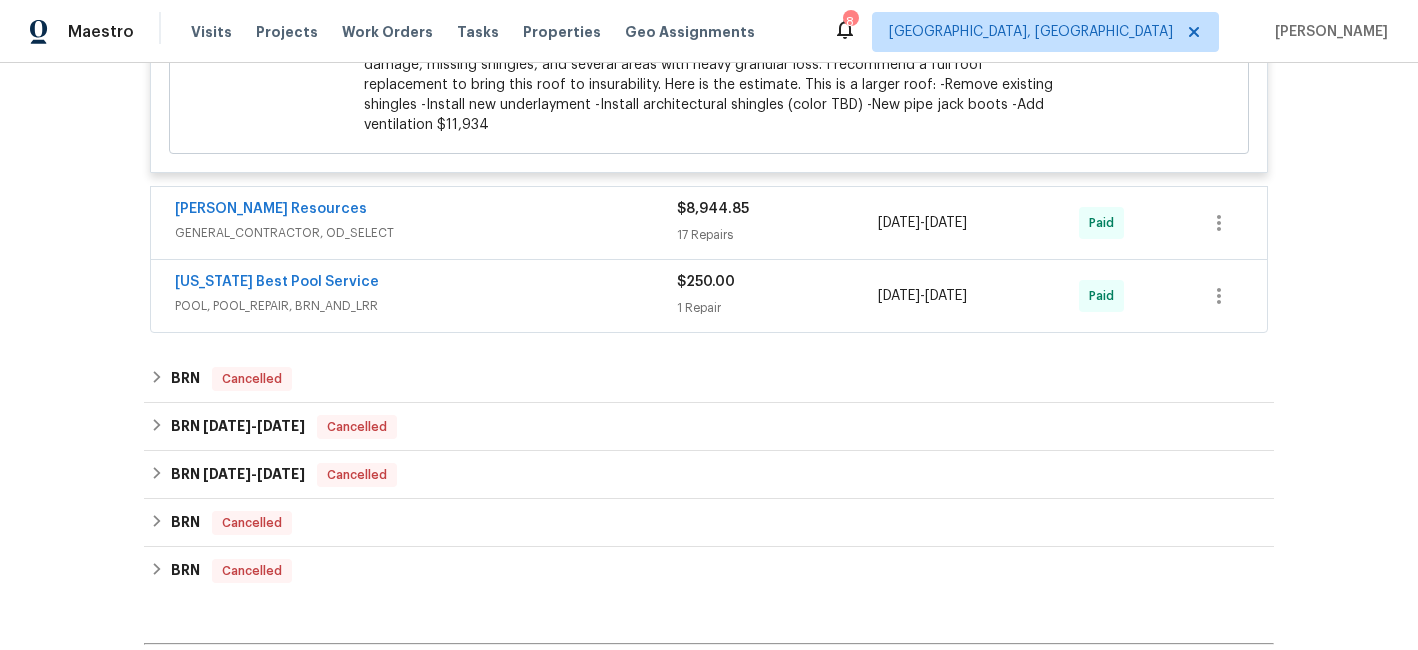 click on "17 Repairs" at bounding box center [777, 235] 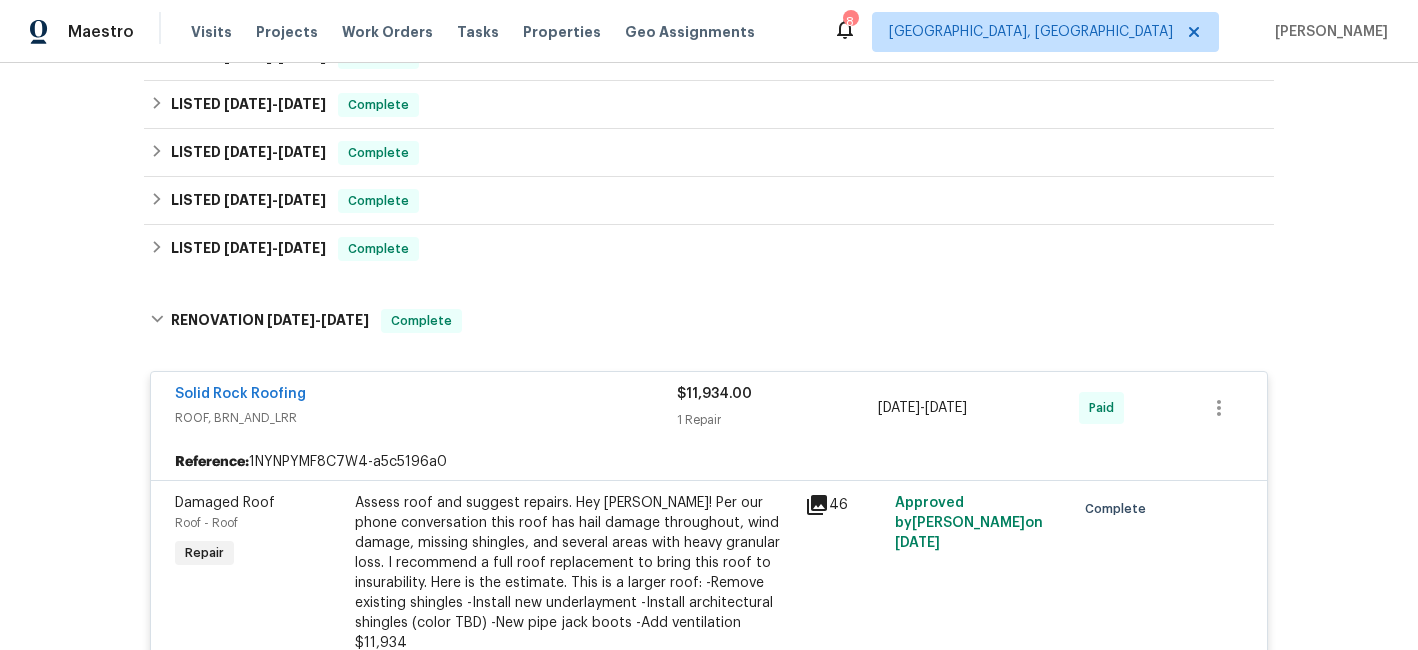 scroll, scrollTop: 1572, scrollLeft: 0, axis: vertical 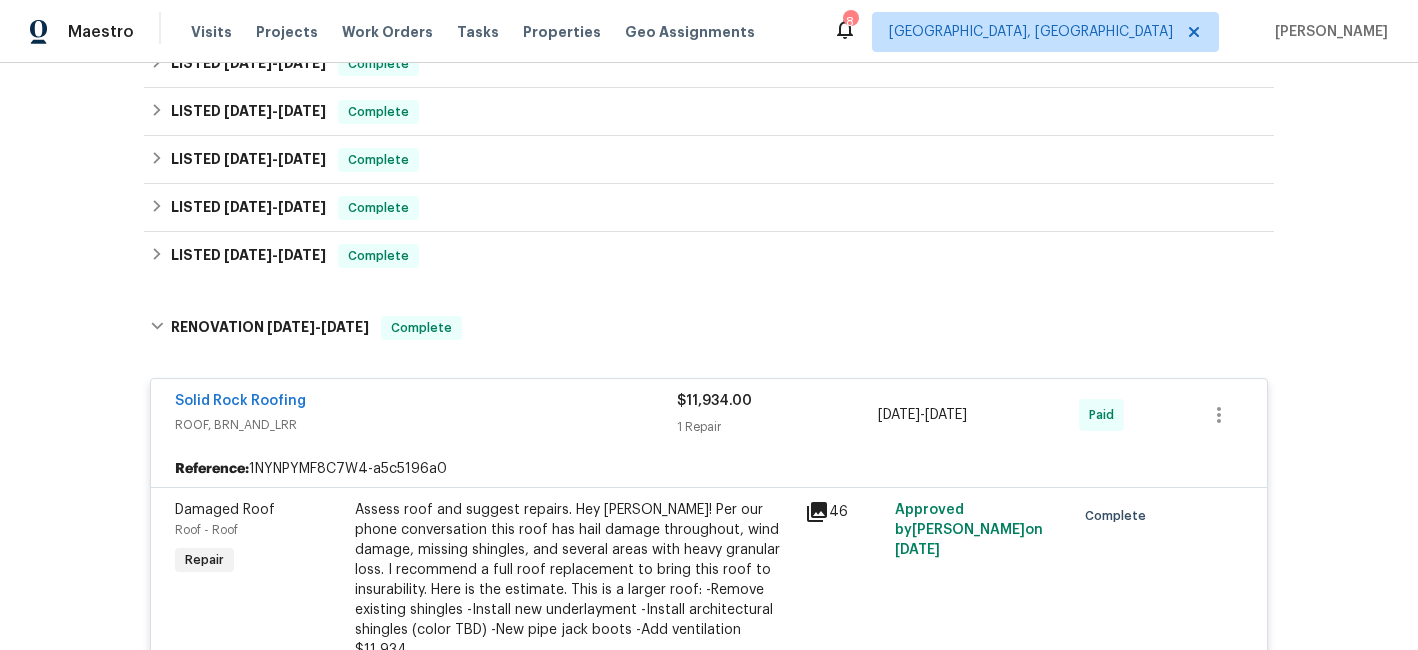 click on "$11,934.00" at bounding box center (714, 401) 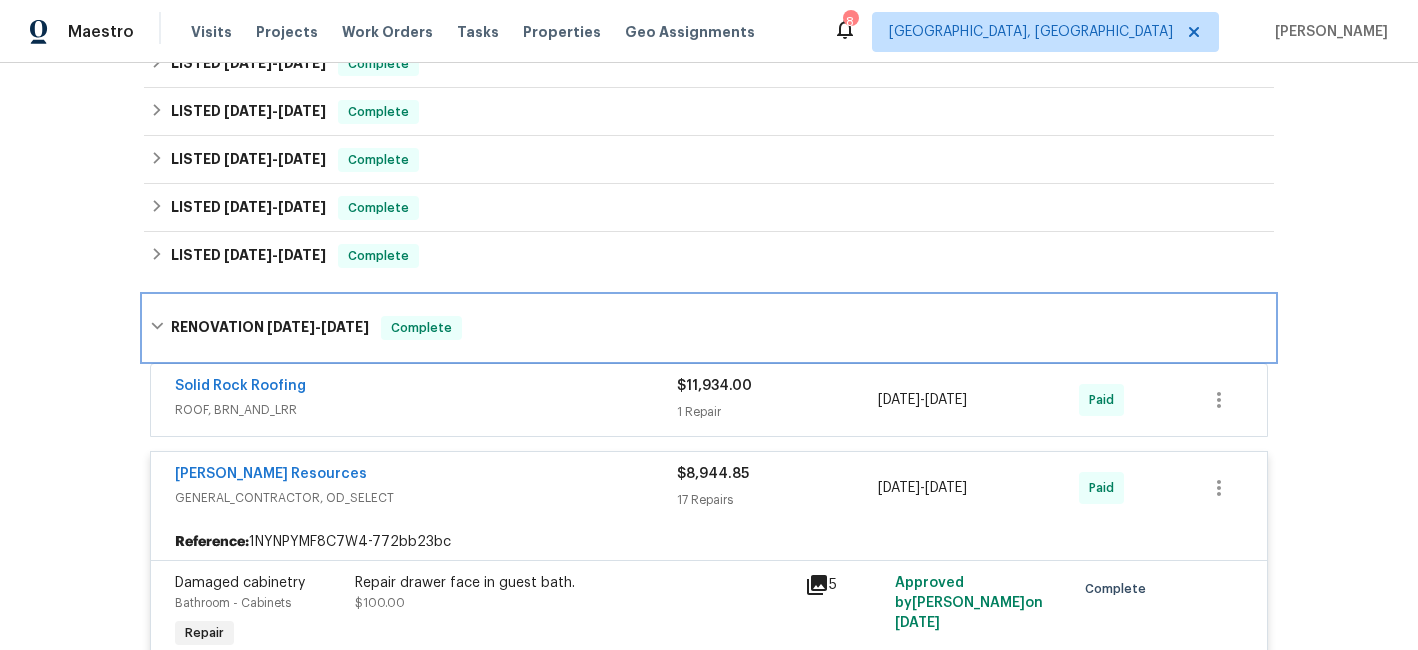 click on "RENOVATION   [DATE]  -  [DATE]" at bounding box center (270, 328) 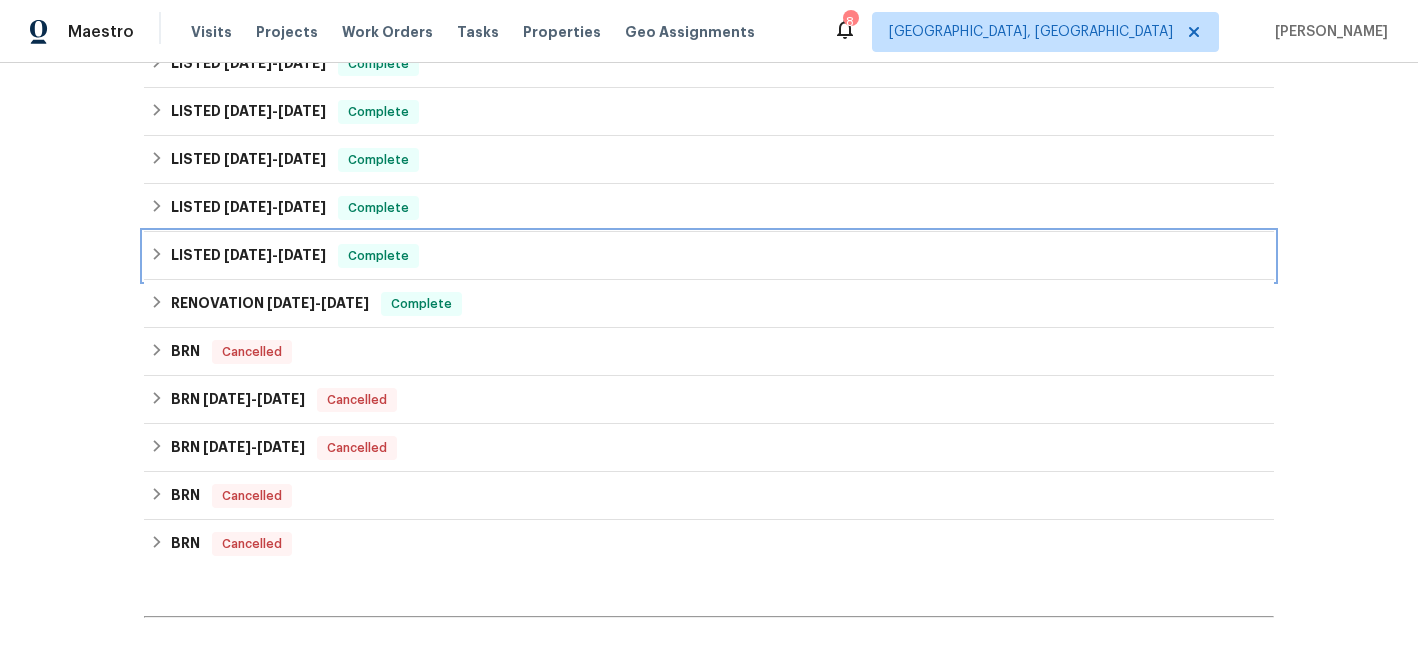 click on "LISTED   [DATE]  -  [DATE]" at bounding box center [248, 256] 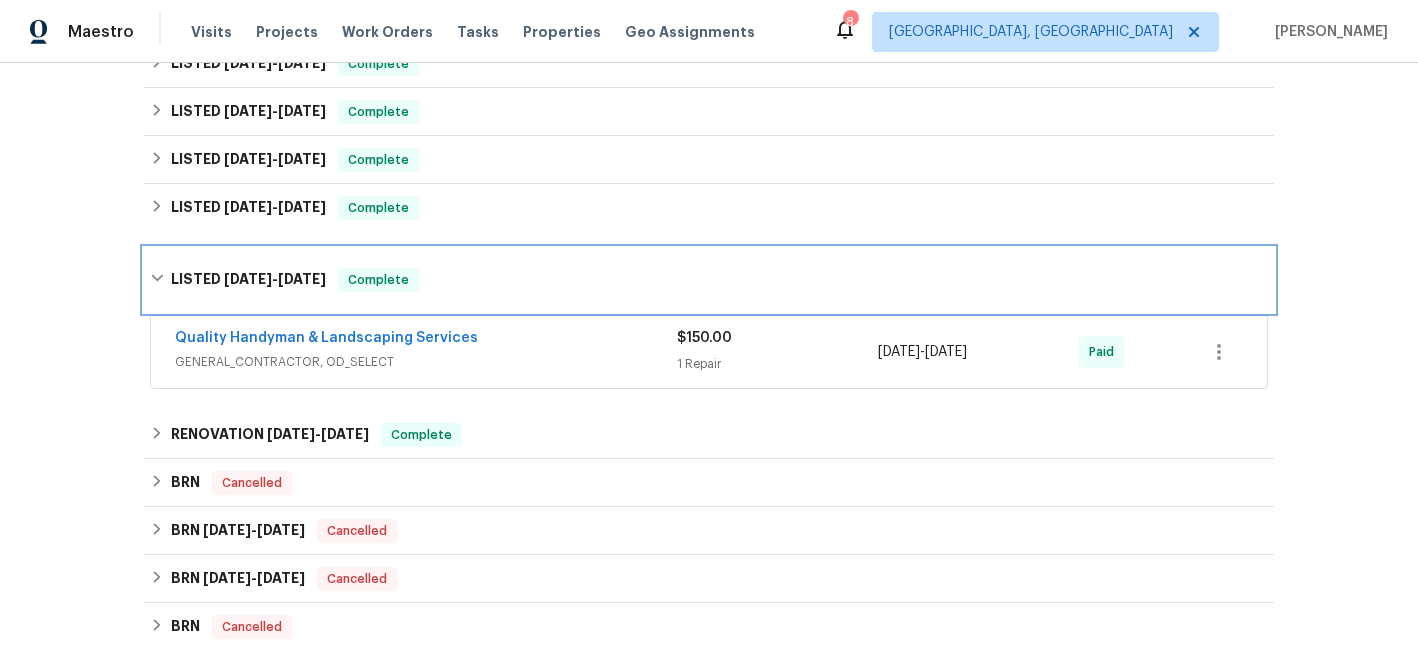 click on "LISTED   [DATE]  -  [DATE] Complete" at bounding box center [709, 280] 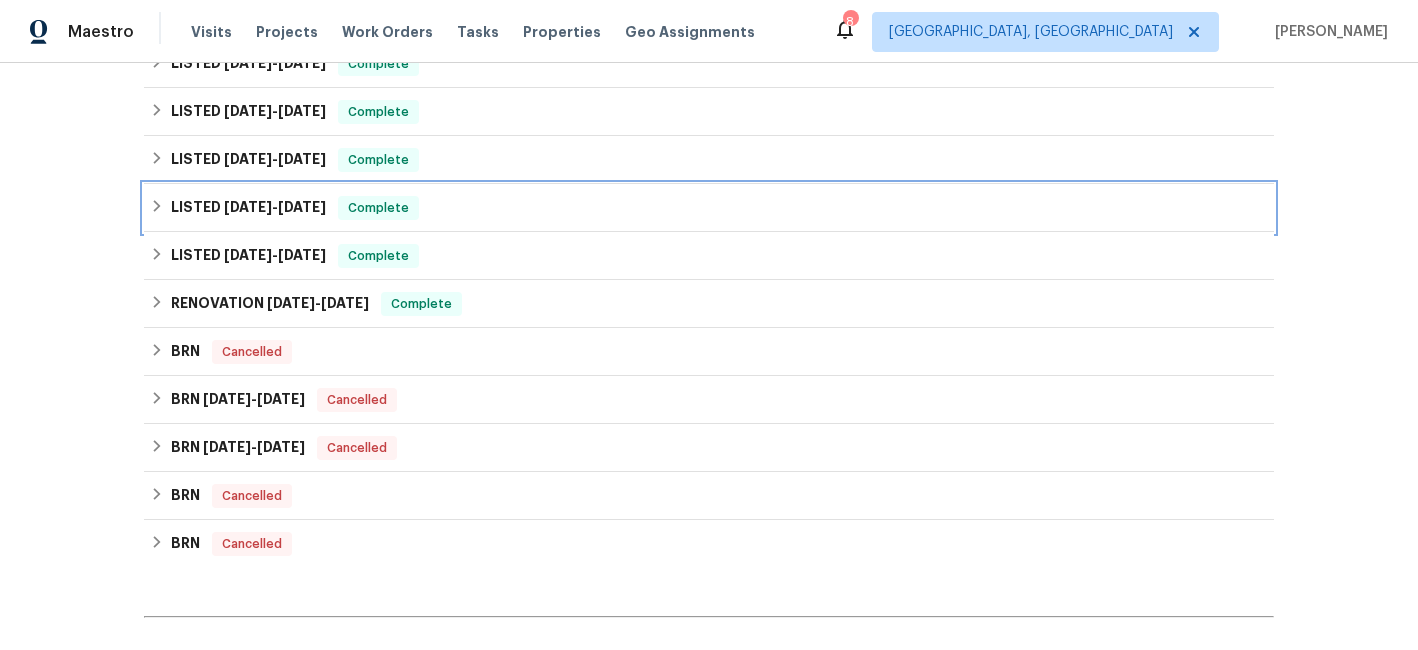 click on "[DATE]" at bounding box center (248, 207) 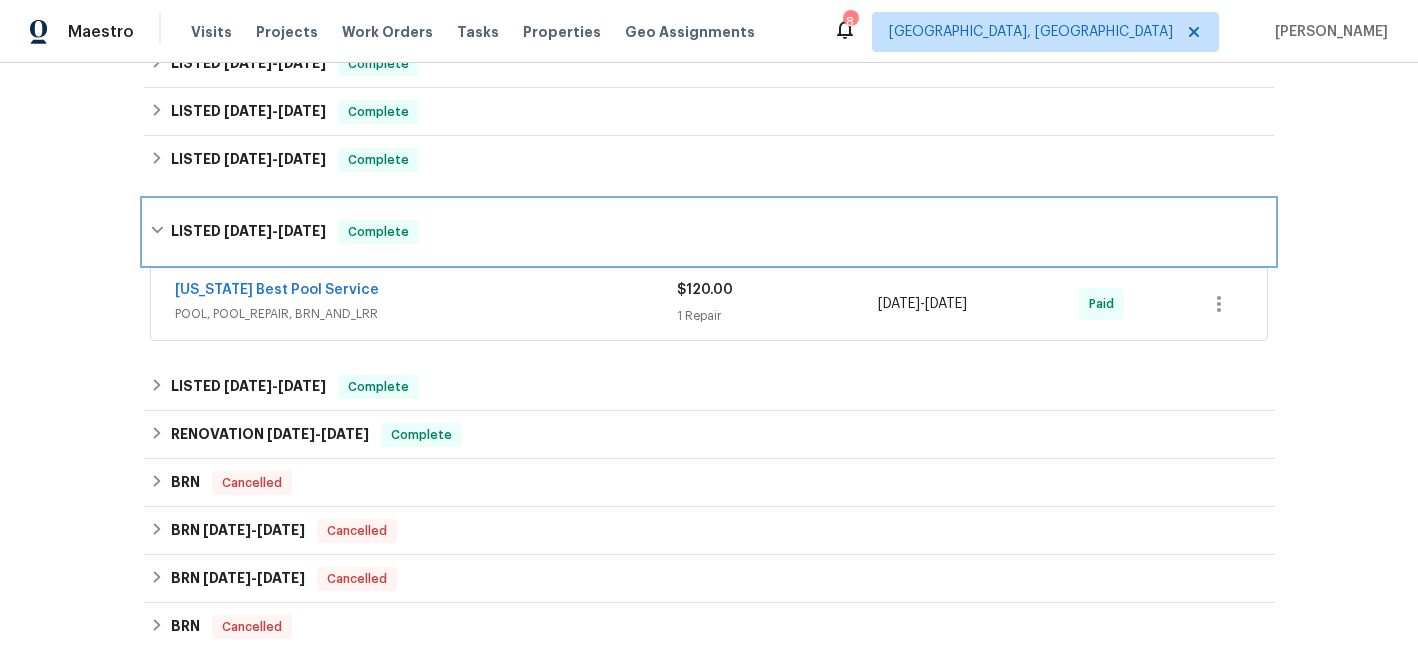 click on "LISTED   [DATE]  -  [DATE] Complete" at bounding box center [709, 232] 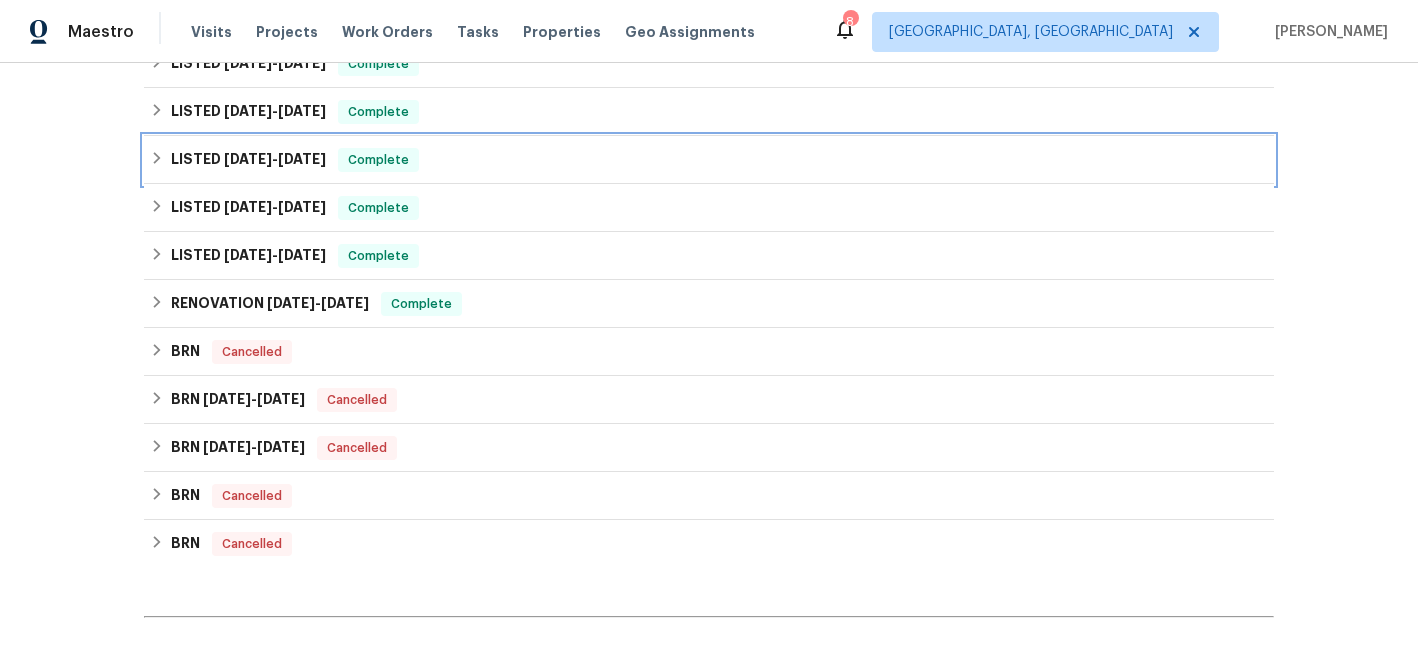 click on "LISTED   [DATE]  -  [DATE]" at bounding box center [248, 160] 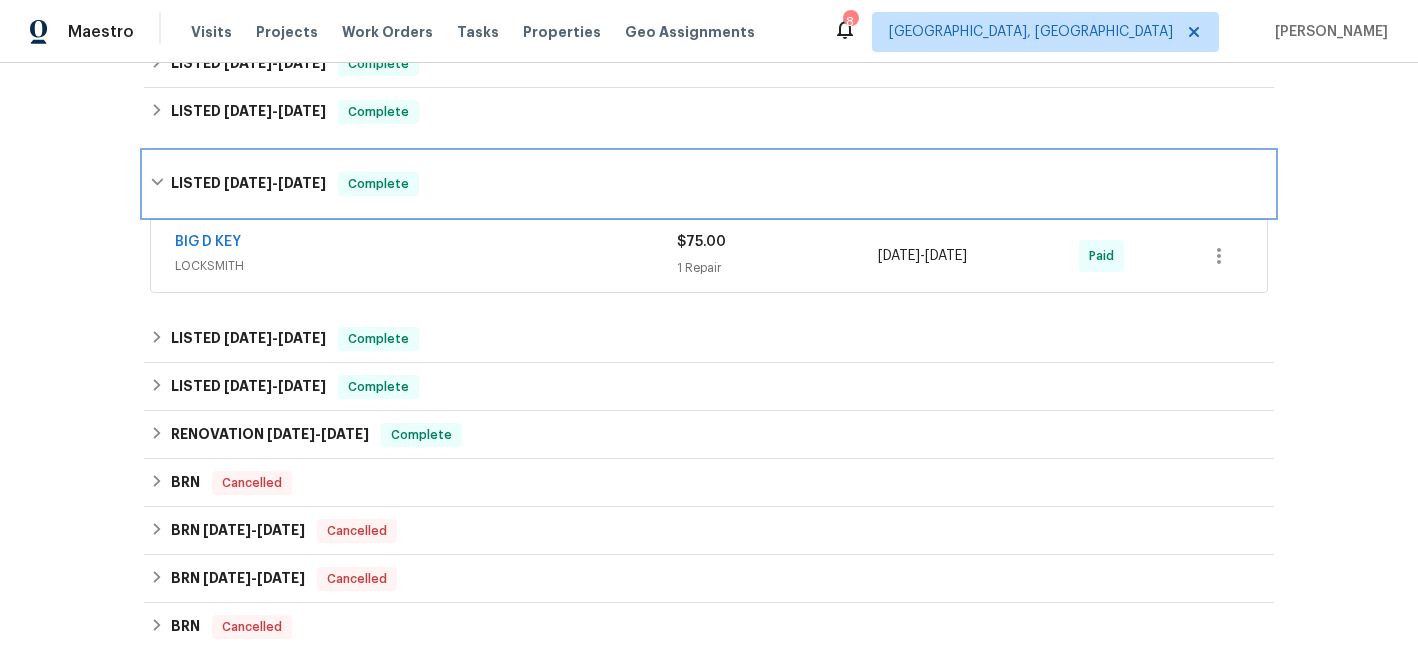 click on "LISTED   [DATE]  -  [DATE] Complete" at bounding box center [709, 184] 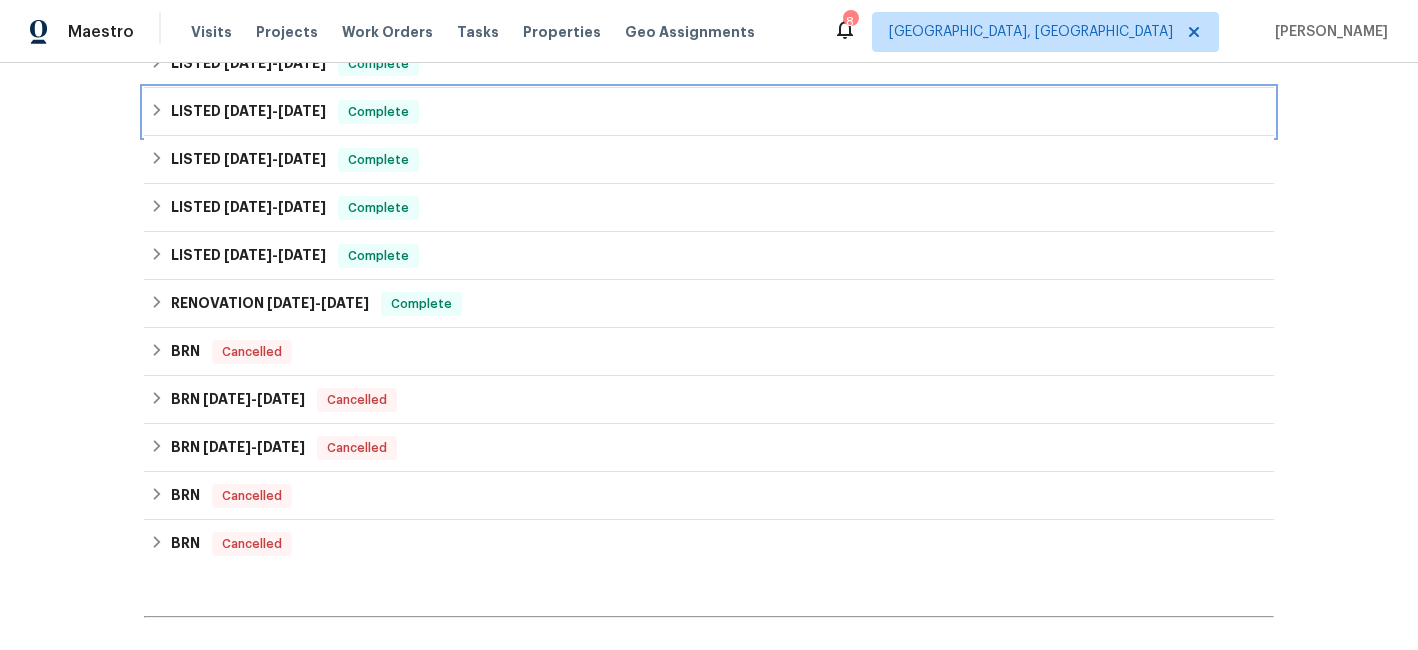 click on "LISTED   [DATE]  -  [DATE]" at bounding box center [248, 112] 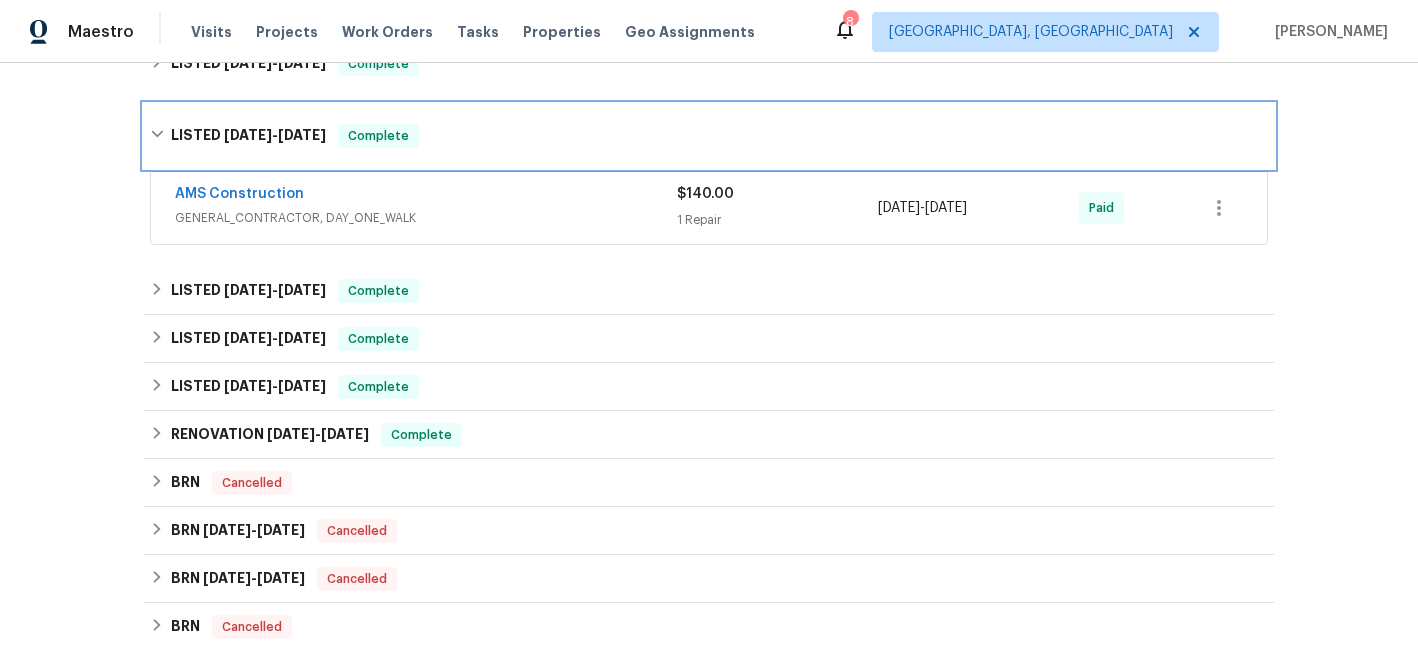 click on "LISTED   [DATE]  -  [DATE] Complete" at bounding box center [709, 136] 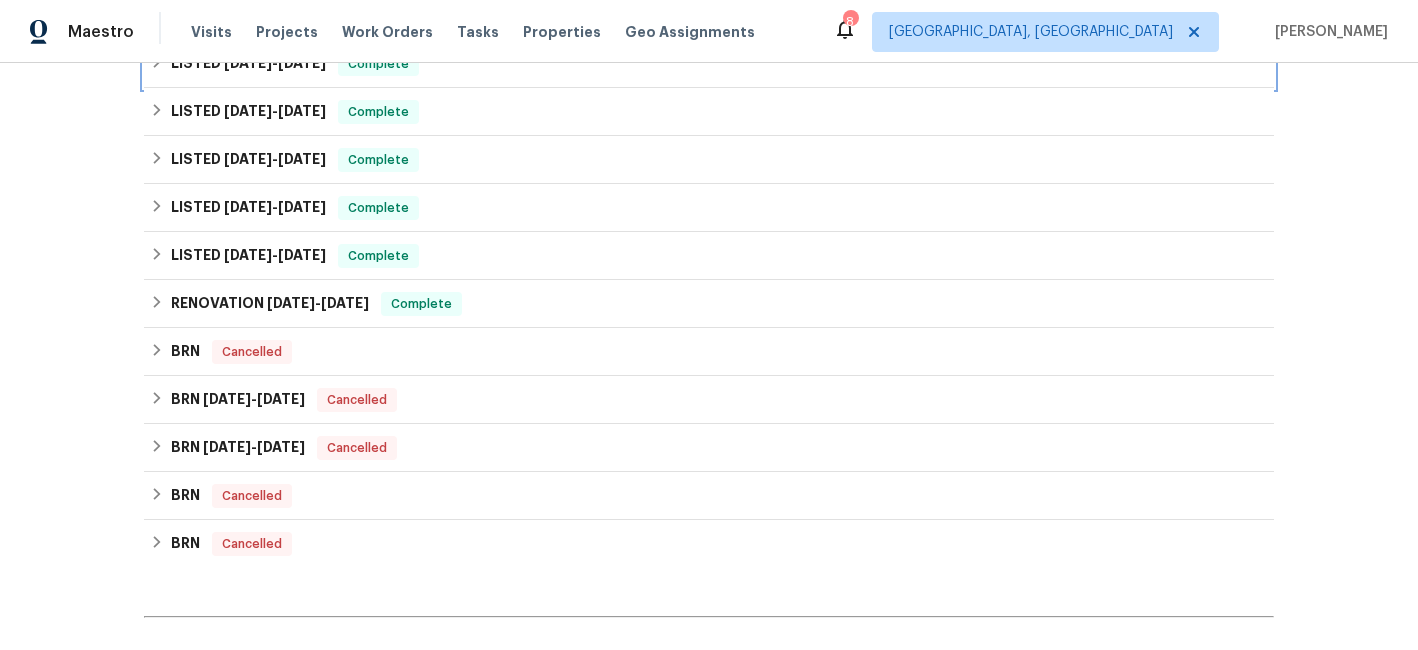 click on "LISTED   [DATE]  -  [DATE]" at bounding box center [248, 64] 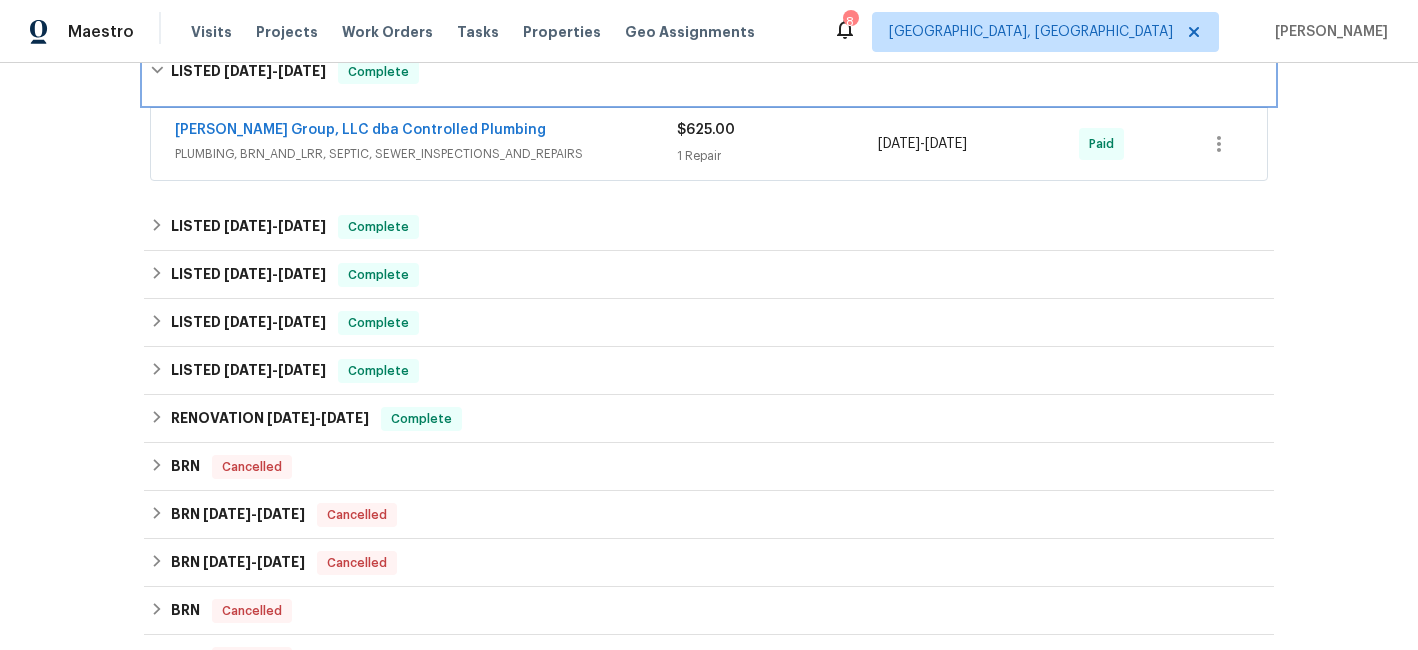 click on "[DATE]" at bounding box center (248, 71) 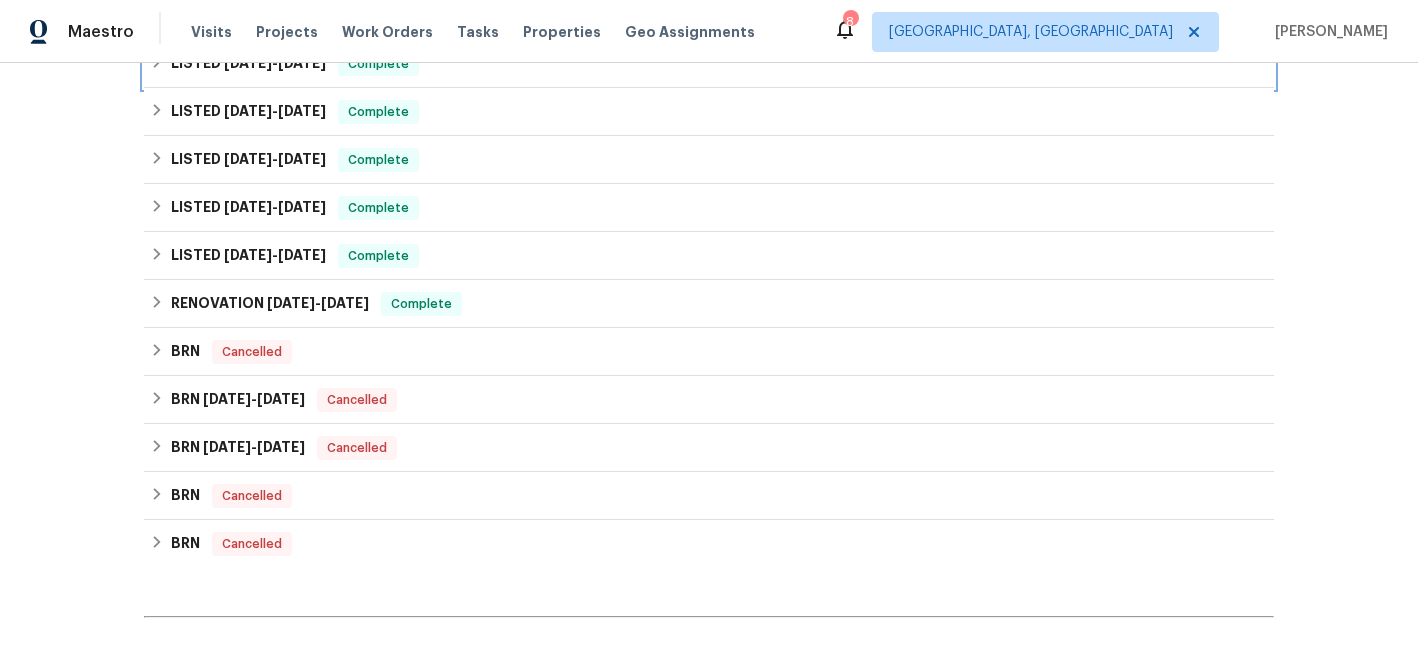 click on "LISTED   [DATE]  -  [DATE]" at bounding box center [248, 64] 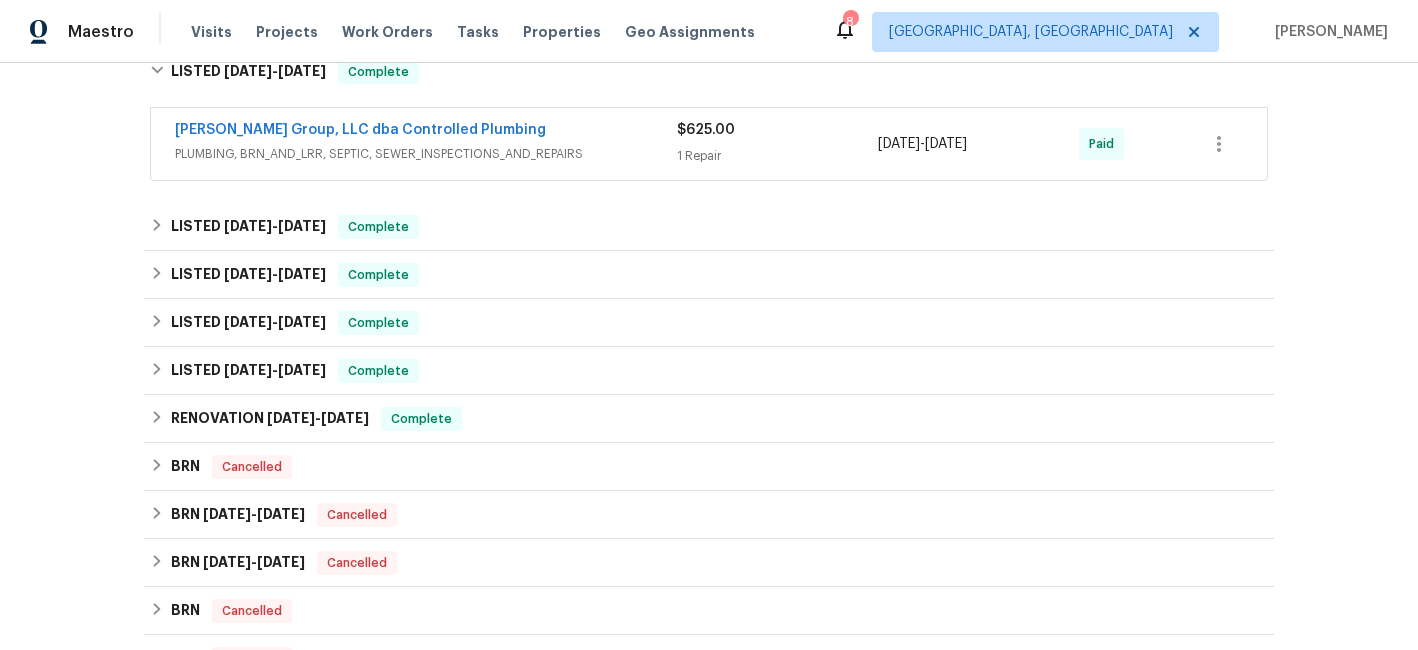 click on "$625.00" at bounding box center [706, 130] 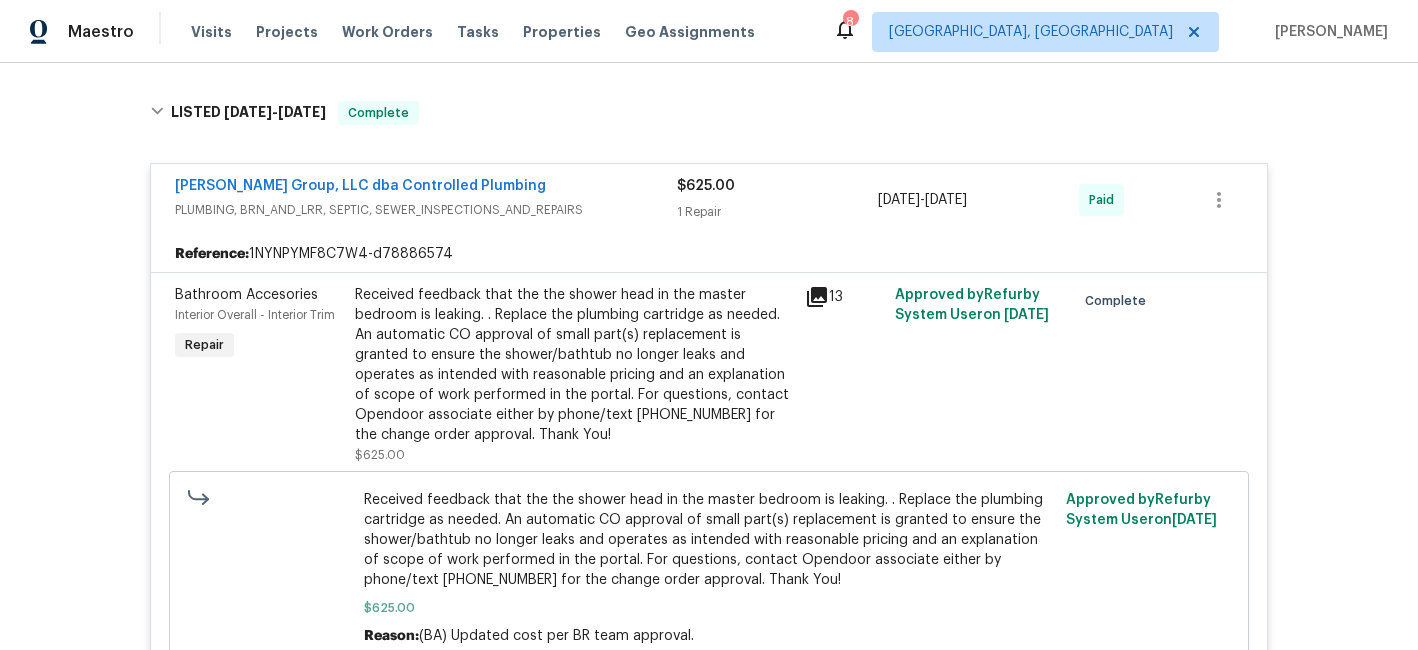 scroll, scrollTop: 1517, scrollLeft: 0, axis: vertical 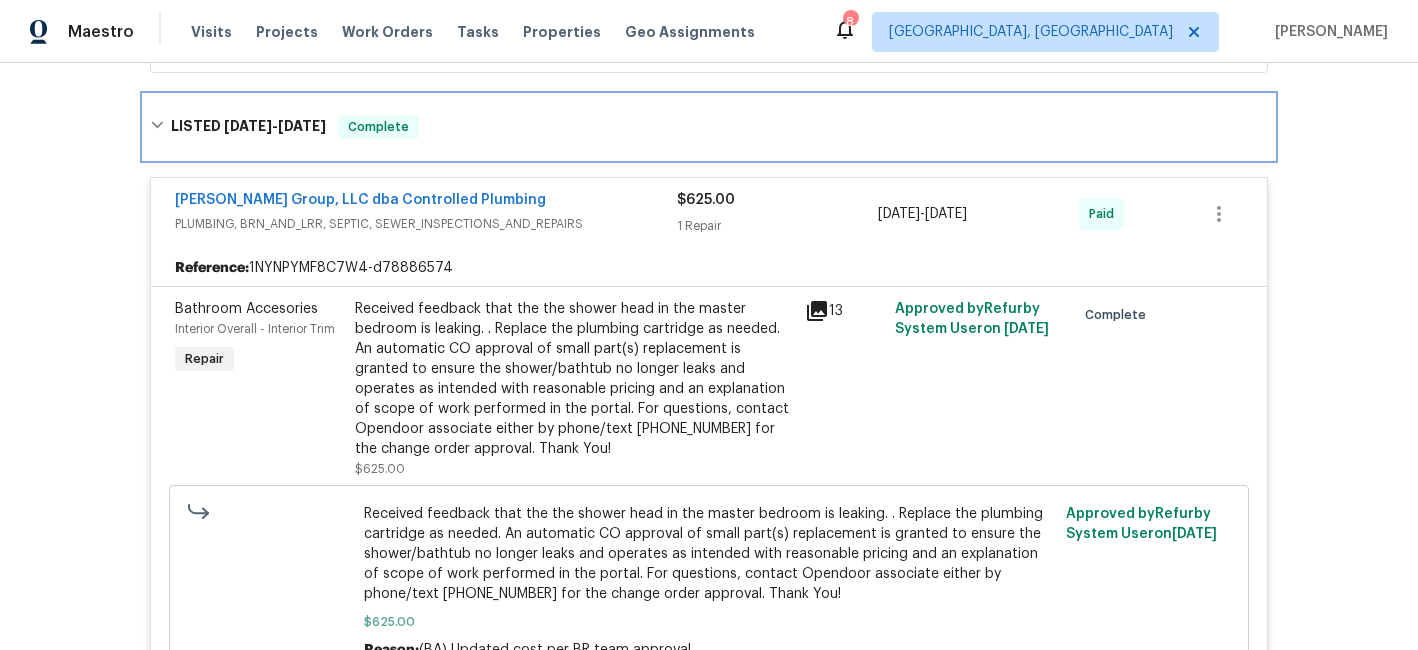 click on "LISTED   [DATE]  -  [DATE] Complete" at bounding box center (709, 127) 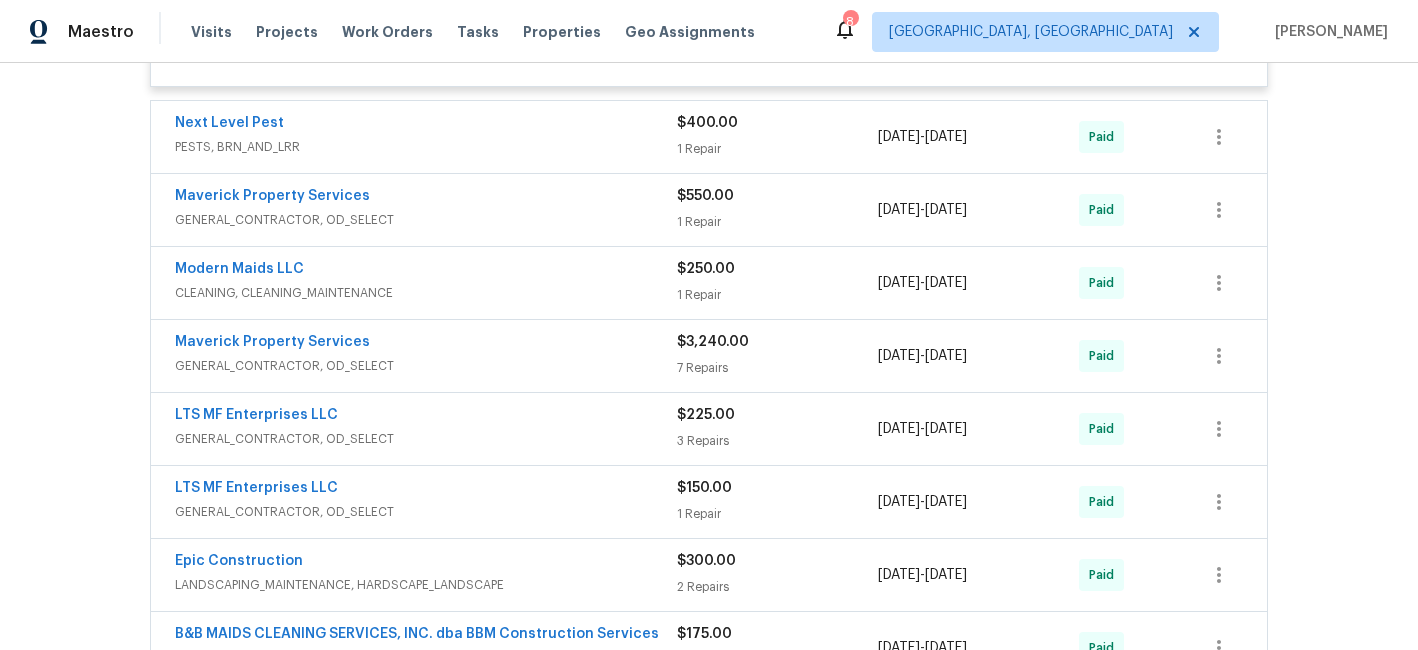 scroll, scrollTop: 677, scrollLeft: 0, axis: vertical 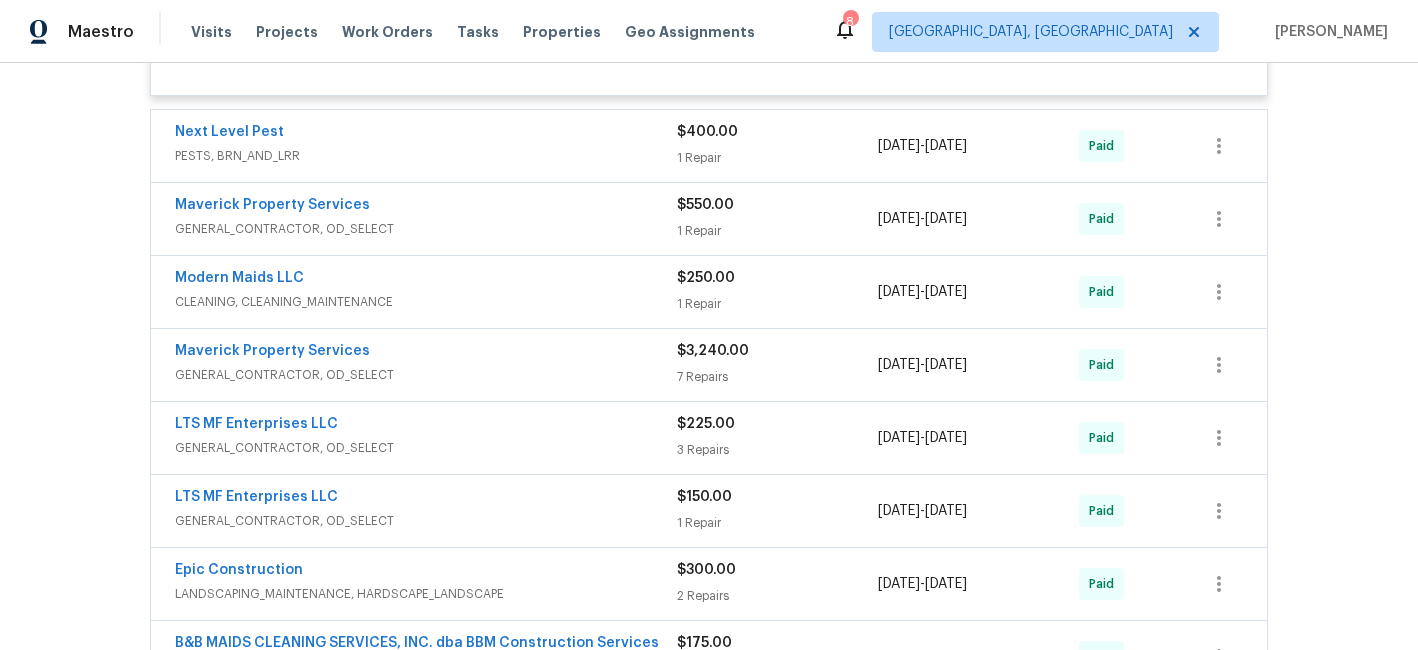 click on "$3,240.00" at bounding box center [777, 351] 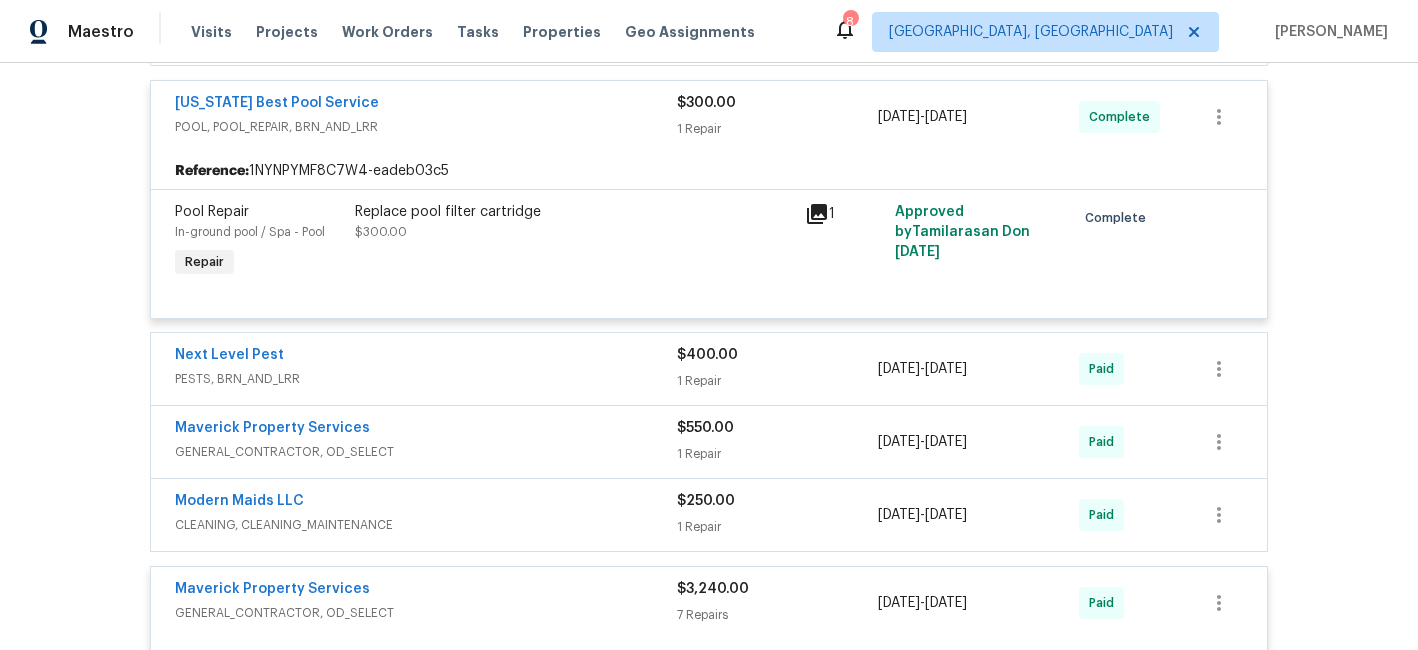 scroll, scrollTop: 450, scrollLeft: 0, axis: vertical 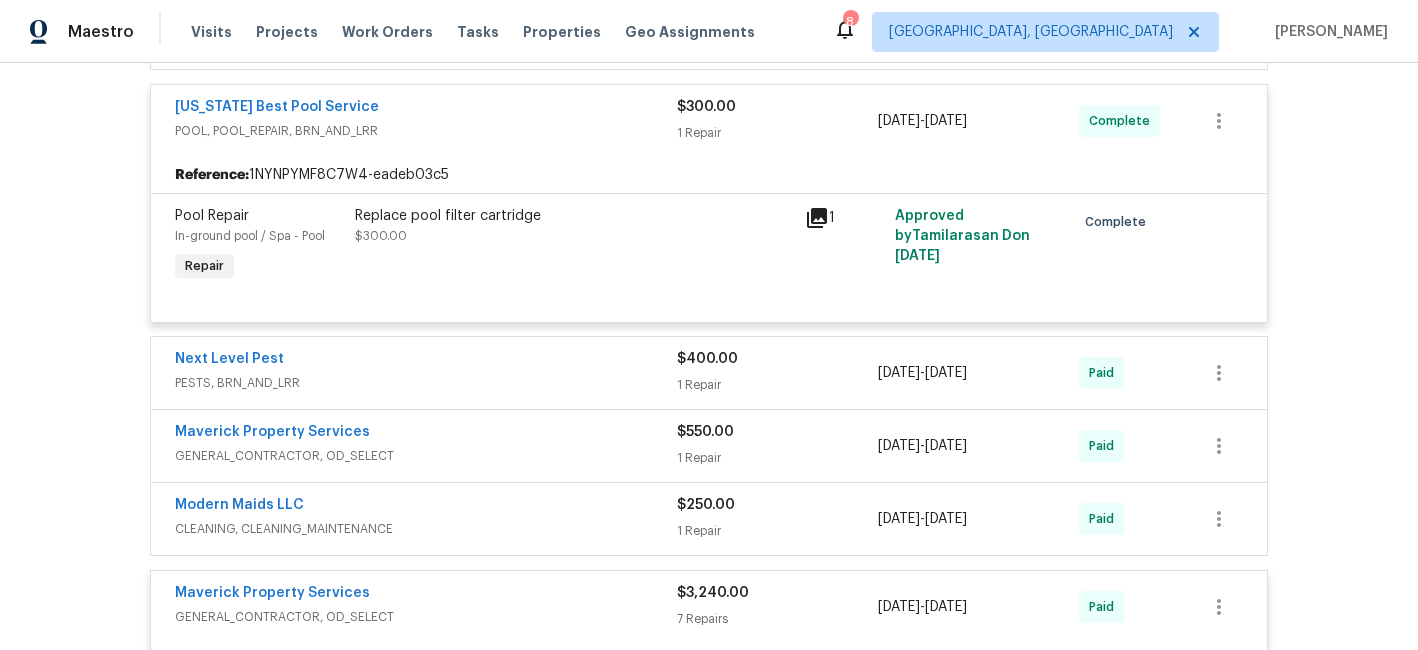 click on "1 Repair" at bounding box center [777, 458] 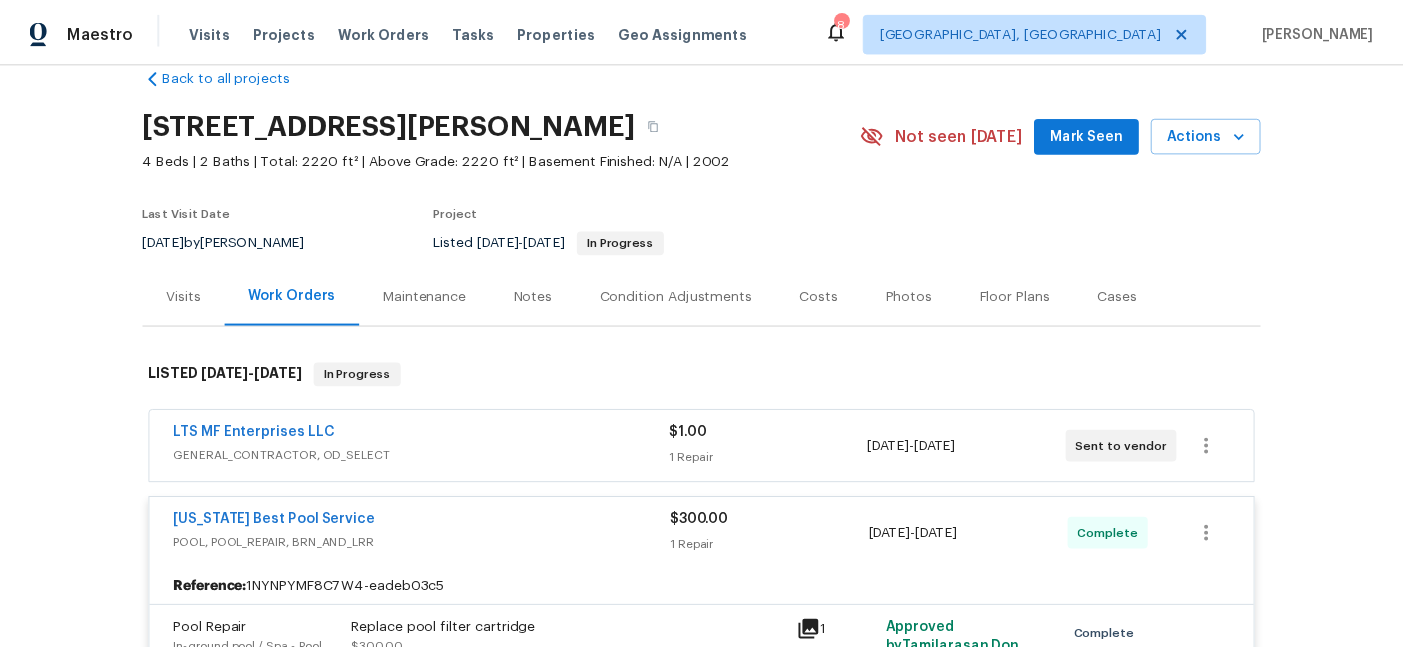 scroll, scrollTop: 0, scrollLeft: 0, axis: both 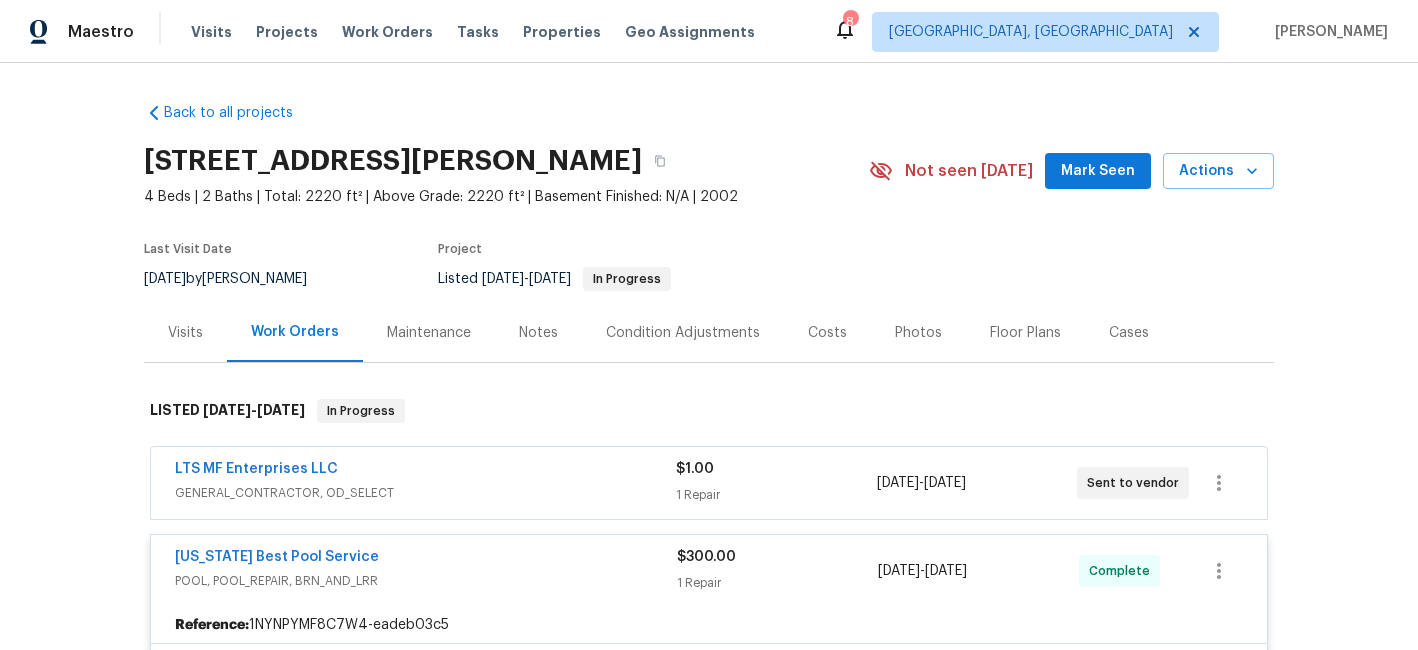 click on "Notes" at bounding box center [538, 333] 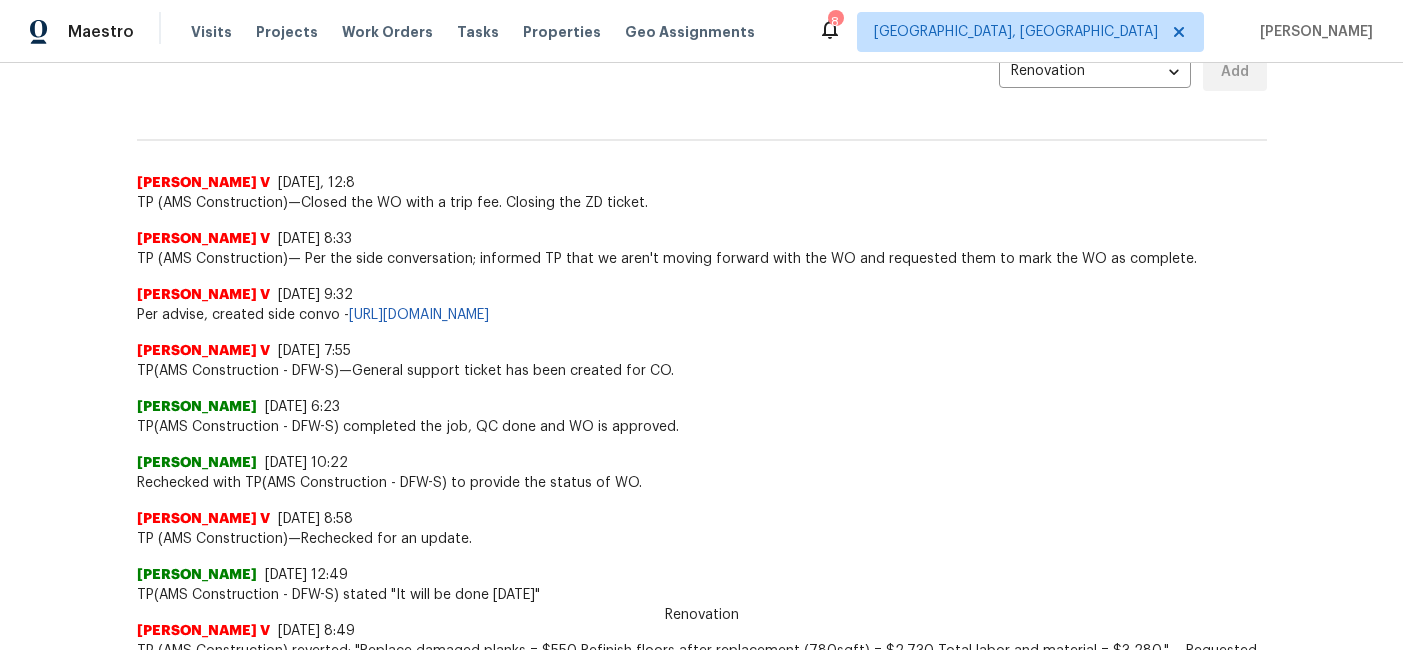 scroll, scrollTop: 480, scrollLeft: 0, axis: vertical 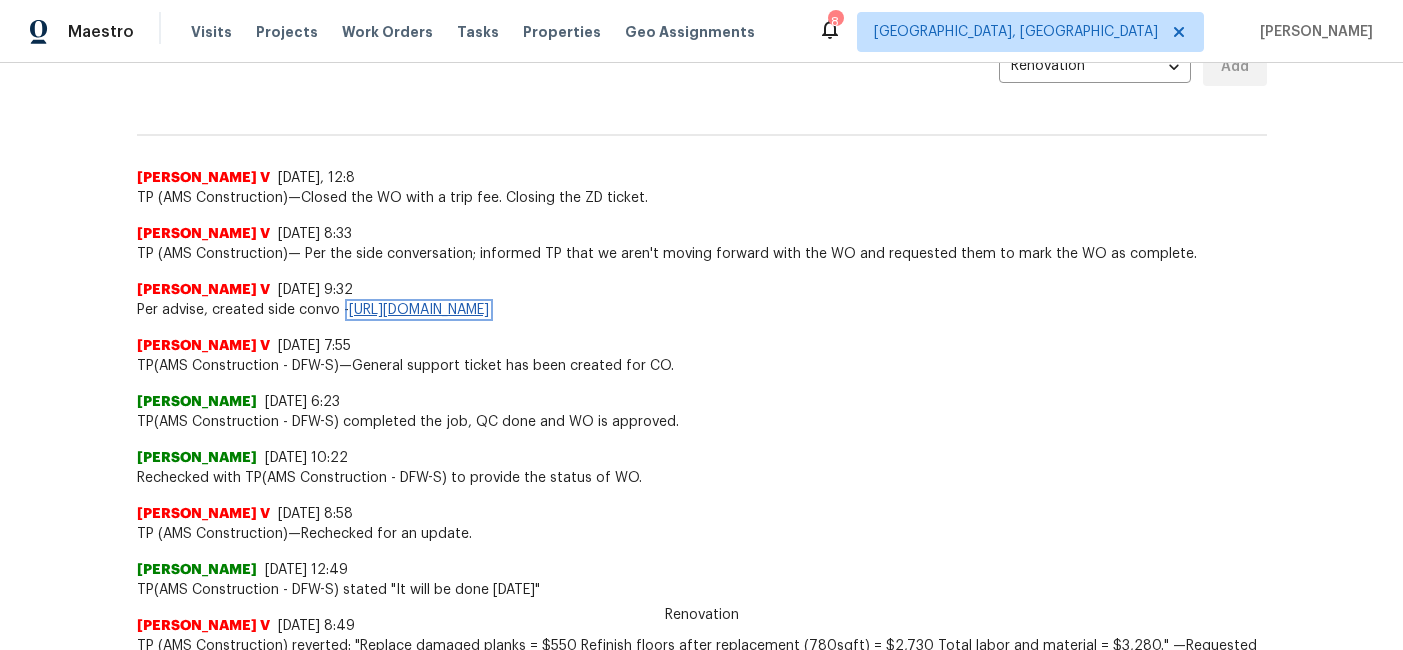 click on "[URL][DOMAIN_NAME]" at bounding box center (419, 310) 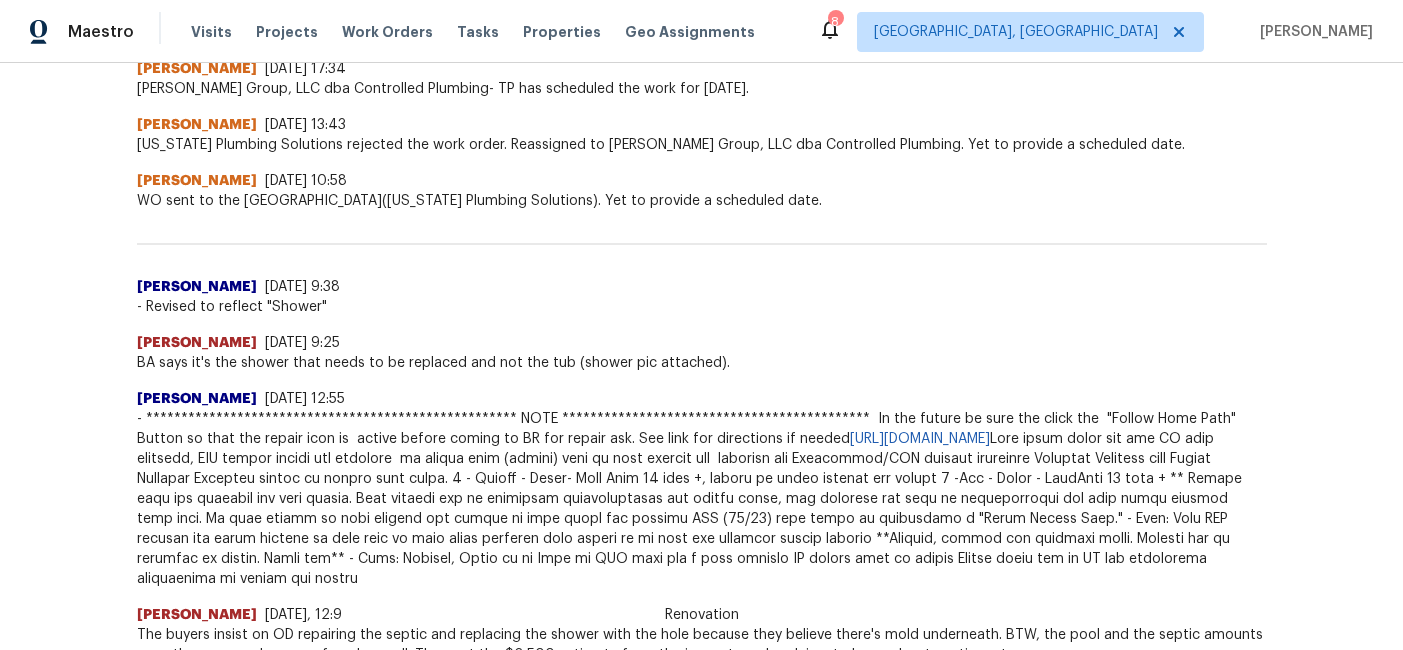 scroll, scrollTop: 2713, scrollLeft: 0, axis: vertical 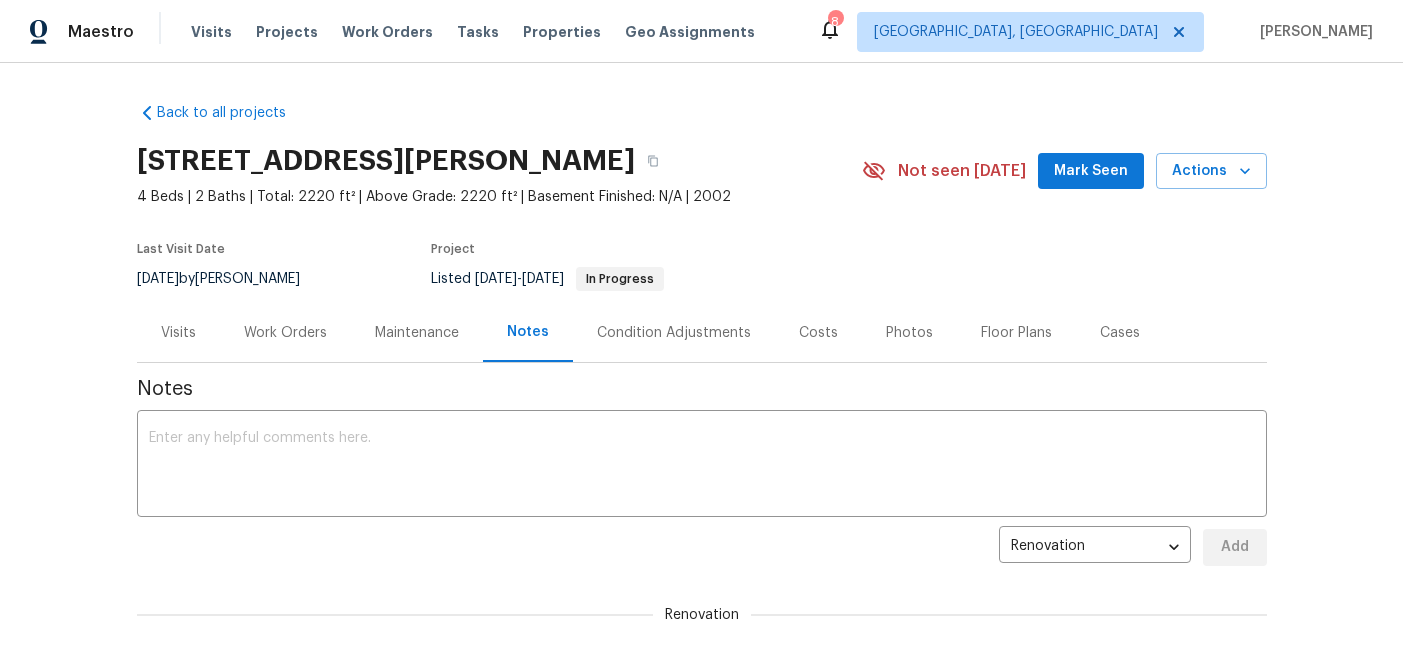 click on "Visits" at bounding box center (178, 333) 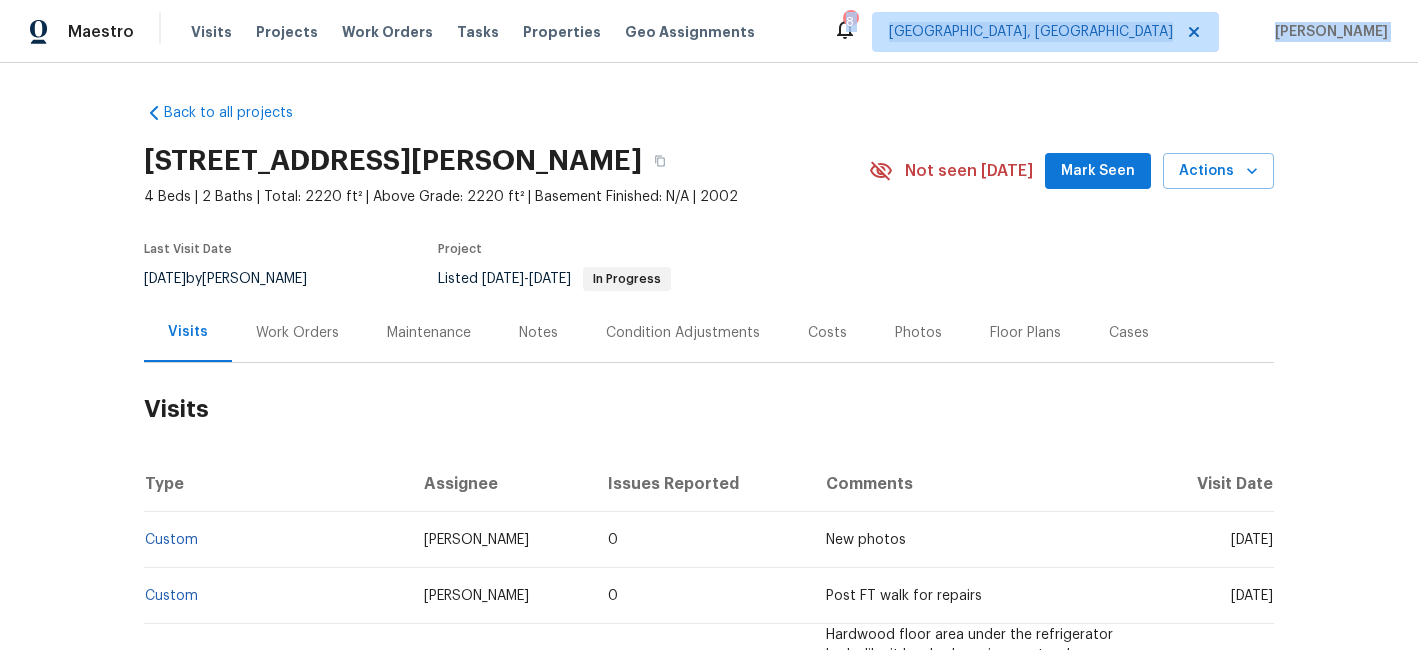 click on "Maestro Visits Projects Work Orders Tasks Properties Geo Assignments 8 [GEOGRAPHIC_DATA], [GEOGRAPHIC_DATA] [PERSON_NAME] Back to all projects [STREET_ADDRESS] 4 Beds | 2 Baths | Total: 2220 ft² | Above Grade: 2220 ft² | Basement Finished: N/A | 2002 Not seen [DATE] Mark Seen Actions Last Visit Date [DATE]  by  [PERSON_NAME]   Project Listed   [DATE]  -  [DATE] In Progress Visits Work Orders Maintenance Notes Condition Adjustments Costs Photos Floor Plans Cases Visits Type Assignee Issues Reported Comments Visit Date Custom [PERSON_NAME] 0 New photos  [DATE] Custom [PERSON_NAME] 0 Post FT walk for repairs [DATE] Listed Inventory Diagnostic [PERSON_NAME] 0 [DATE] Home Health Checkup [PERSON_NAME] 0 - [DATE] Home Health Checkup [PERSON_NAME] 0 - [DATE] Custom [PERSON_NAME] 0 [DATE] Fallthrough Setup [PERSON_NAME] 0 - [DATE] Teardown [PERSON_NAME] 0 - [DATE] Home Feedback P1 [PERSON_NAME] 0 0 - 0 0 0" at bounding box center (709, 325) 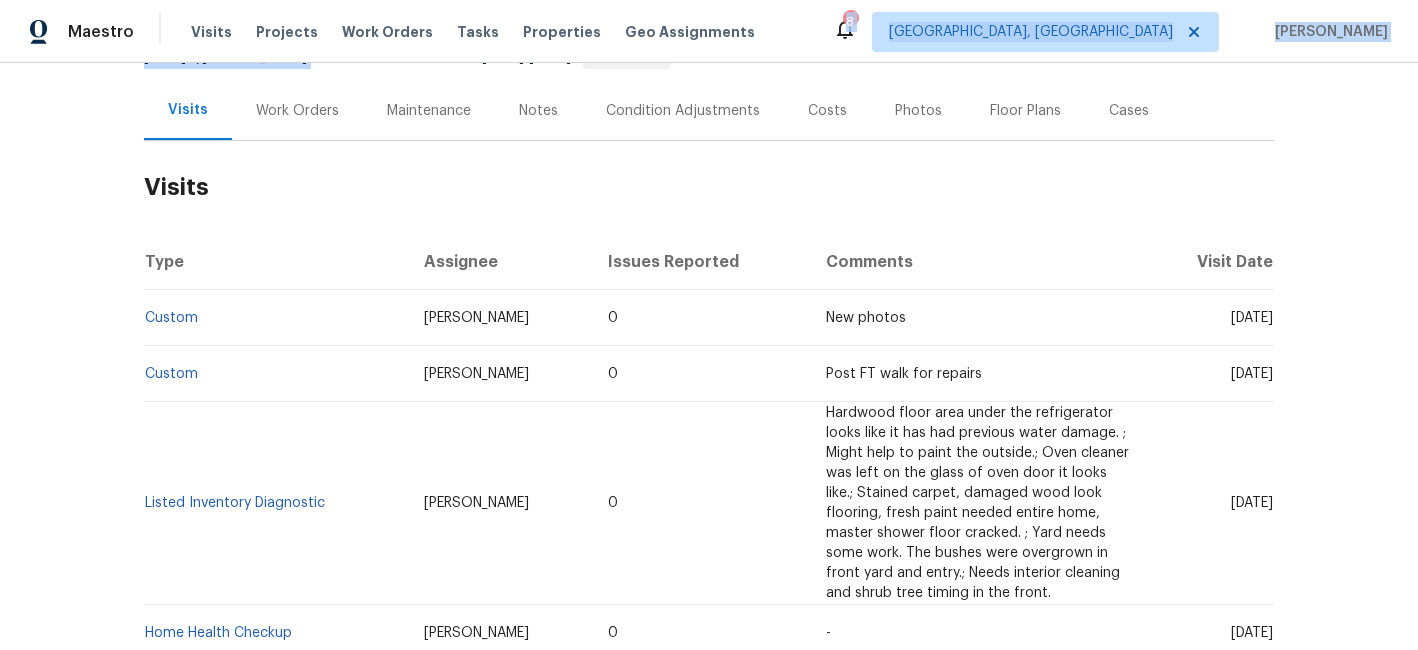 scroll, scrollTop: 235, scrollLeft: 0, axis: vertical 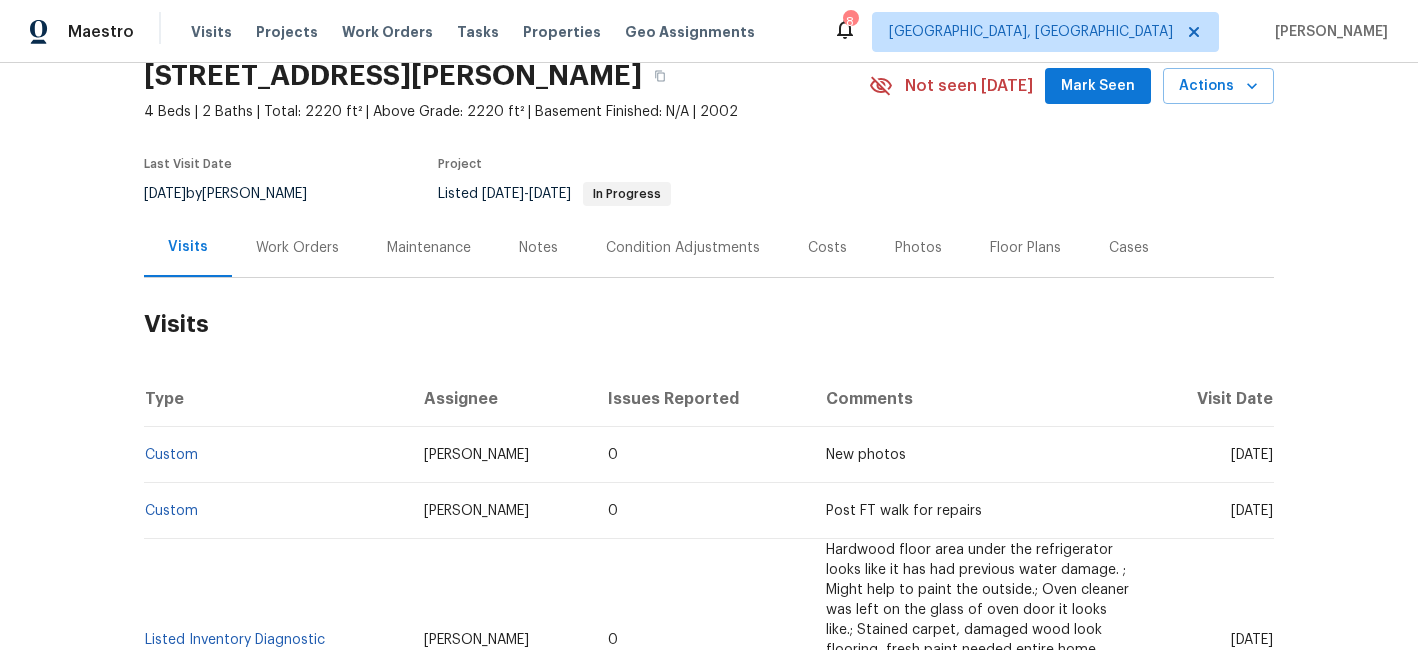 click on "Work Orders" at bounding box center (297, 247) 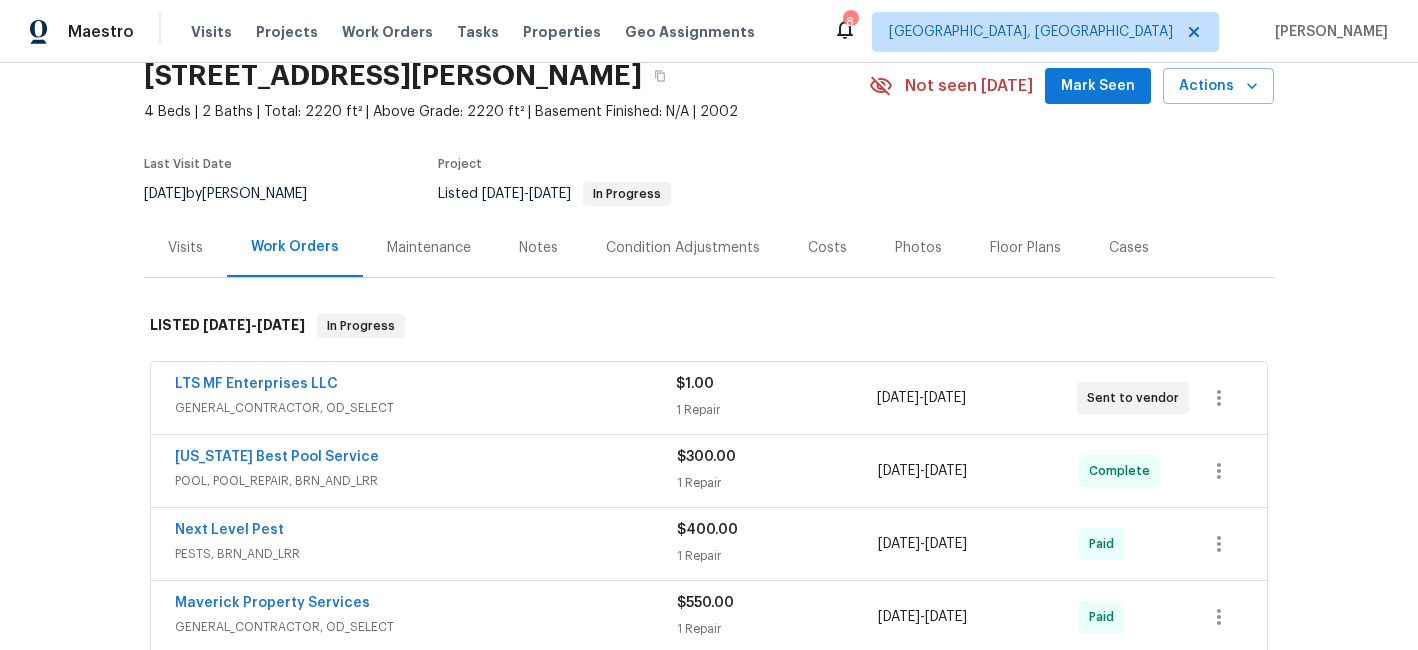 scroll, scrollTop: 130, scrollLeft: 0, axis: vertical 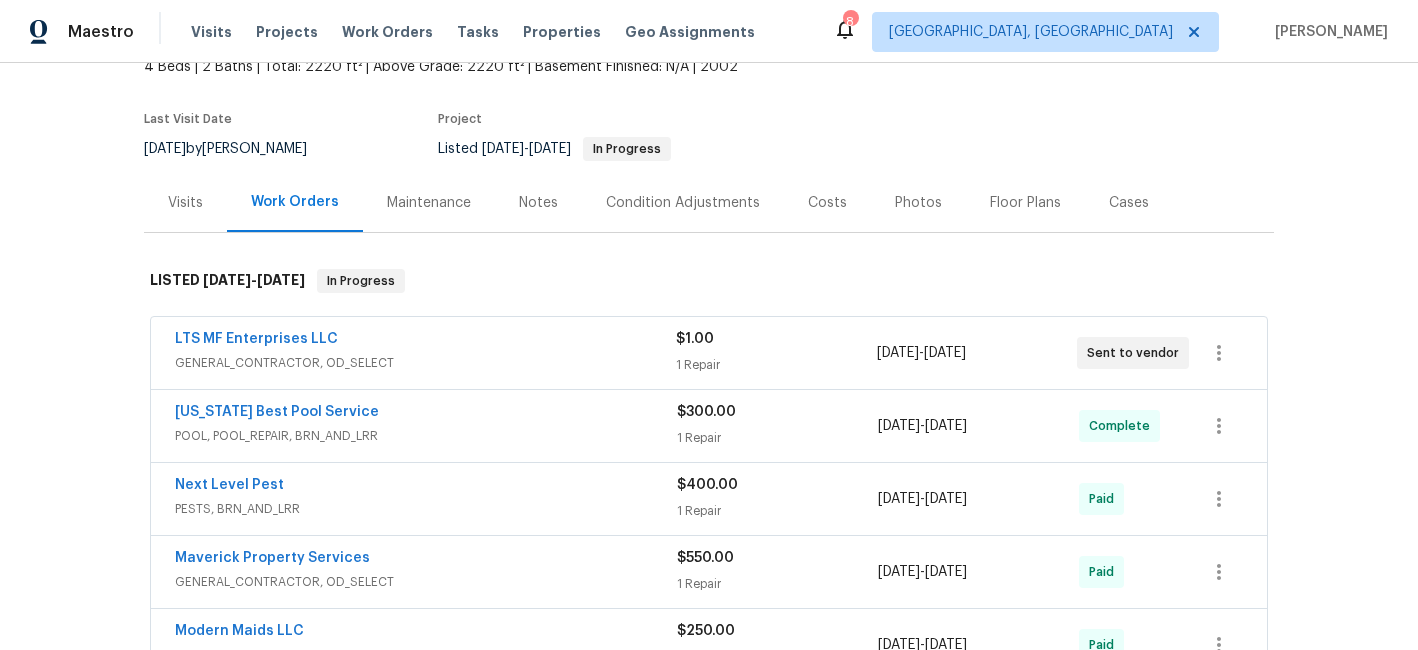 click on "1 Repair" at bounding box center [777, 438] 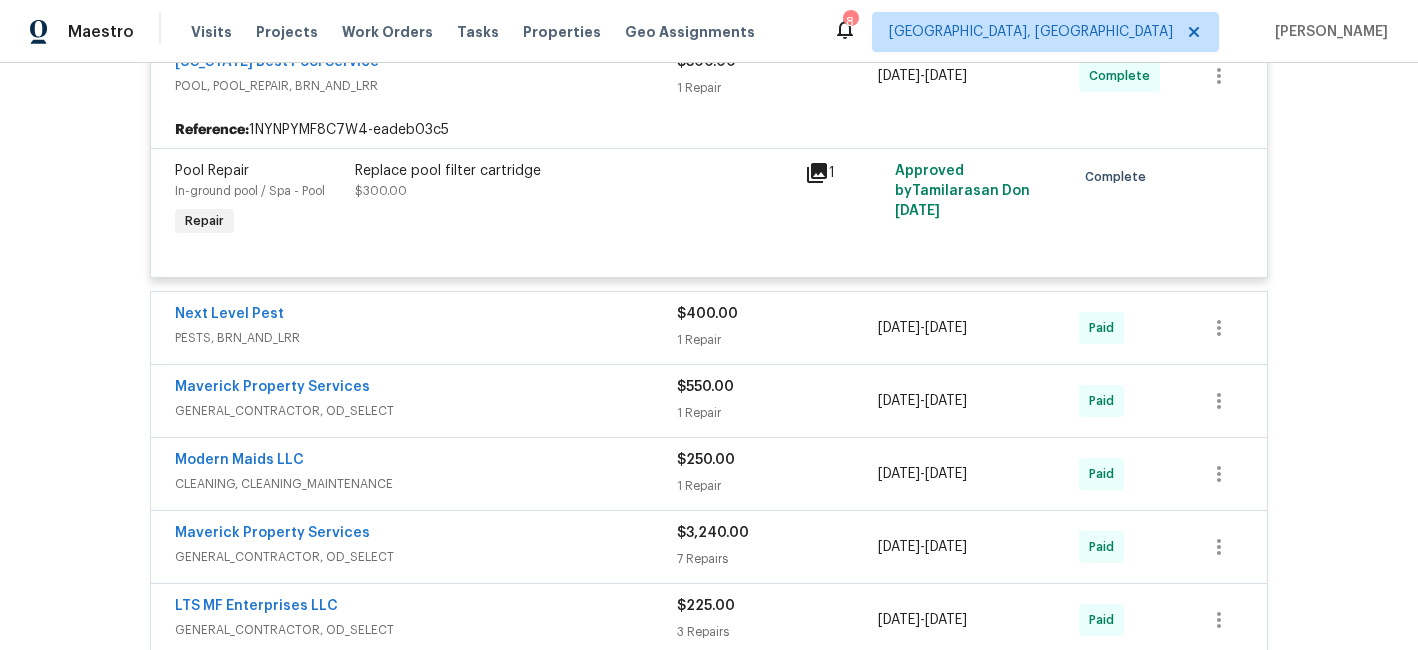 scroll, scrollTop: 498, scrollLeft: 0, axis: vertical 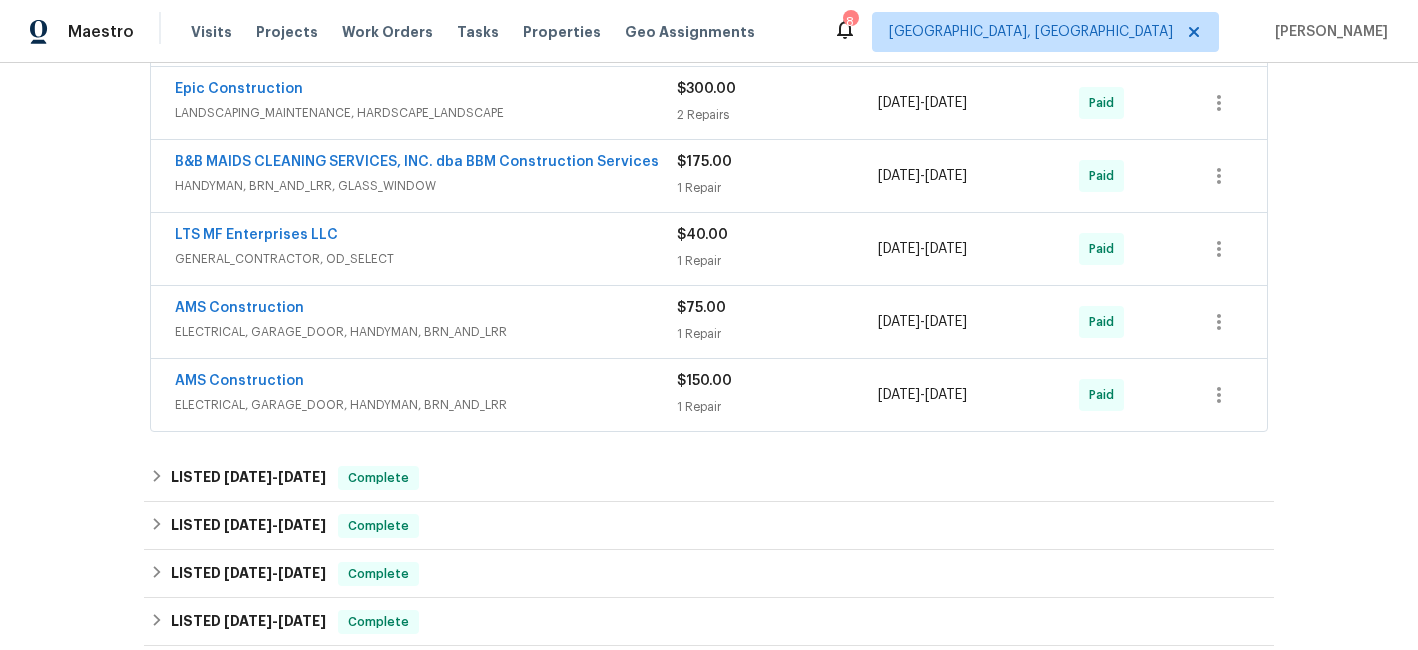 click on "[DATE]  -  [DATE]" at bounding box center (922, 395) 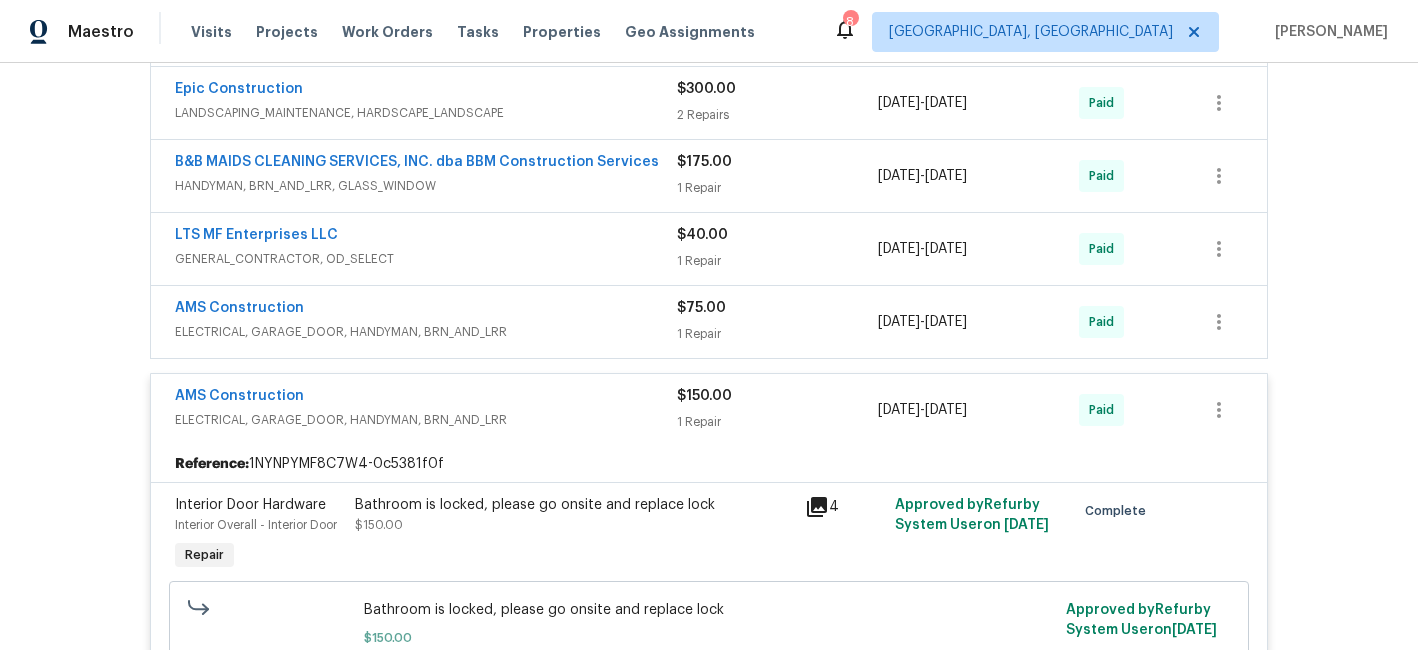 click on "[DATE]" at bounding box center [899, 322] 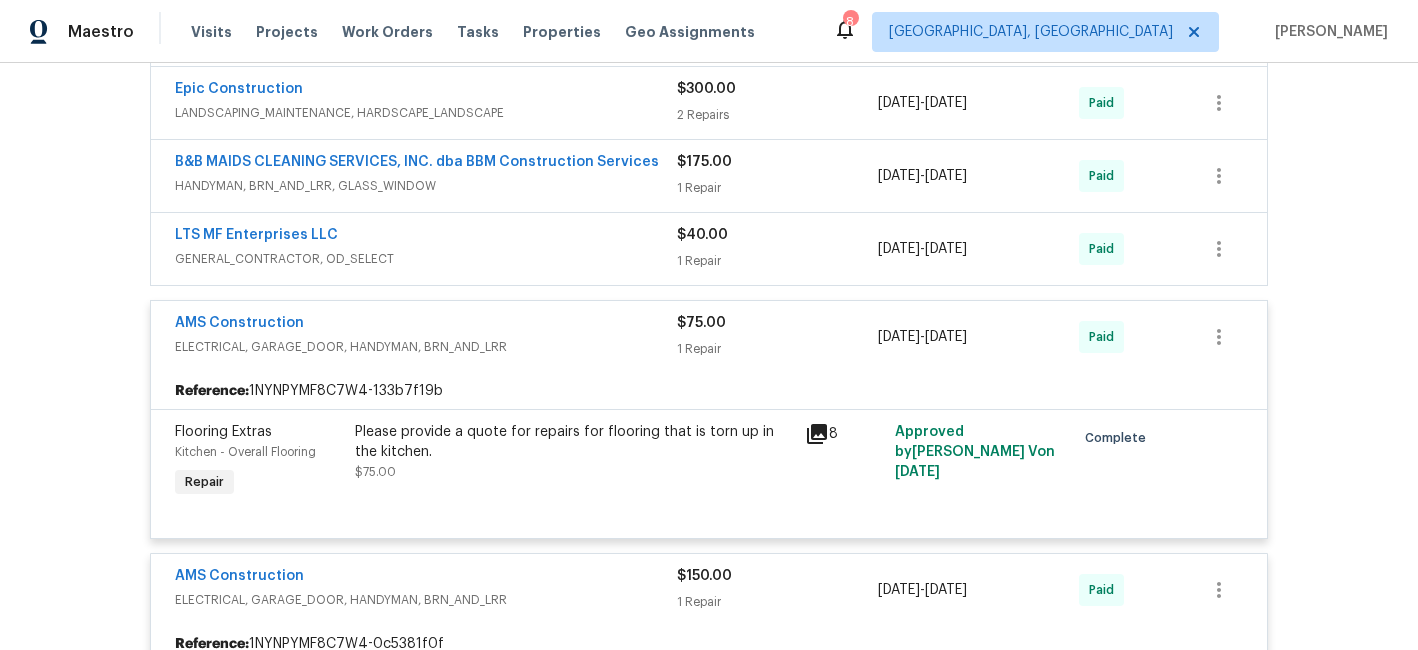click on "[DATE]  -  [DATE]" at bounding box center (978, 337) 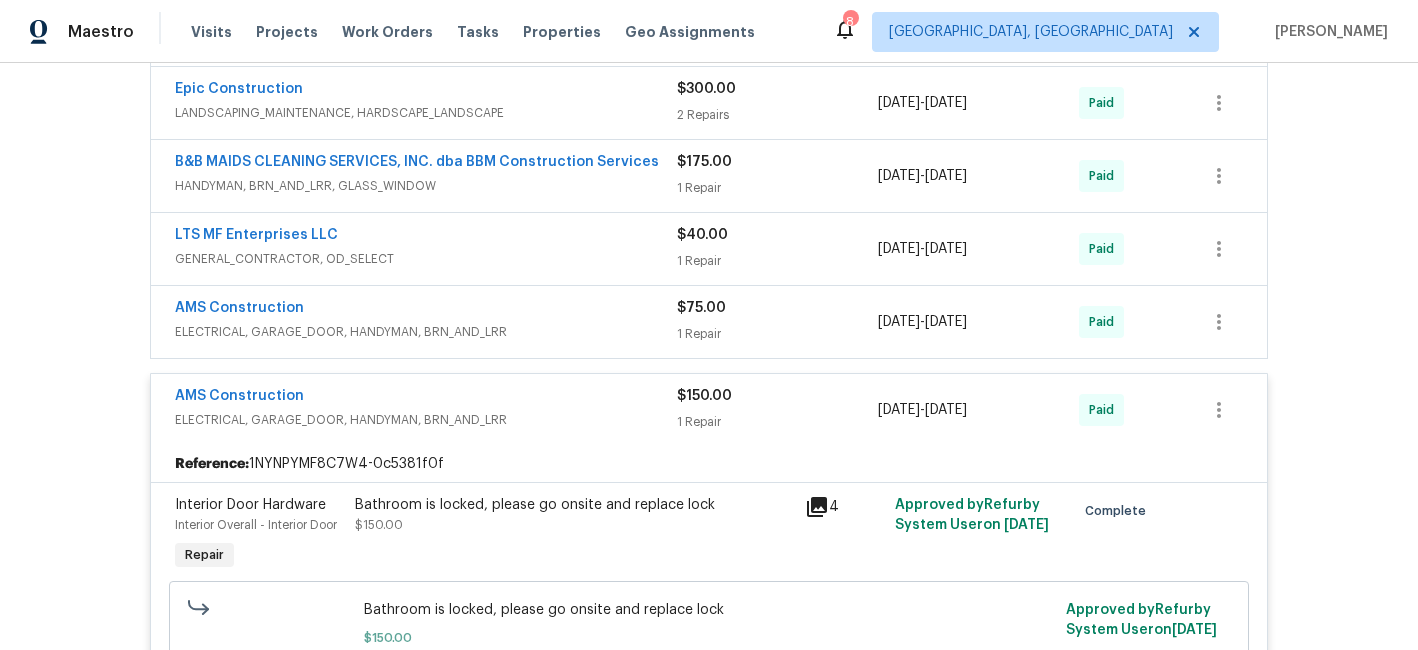 click on "[DATE]" at bounding box center [899, 410] 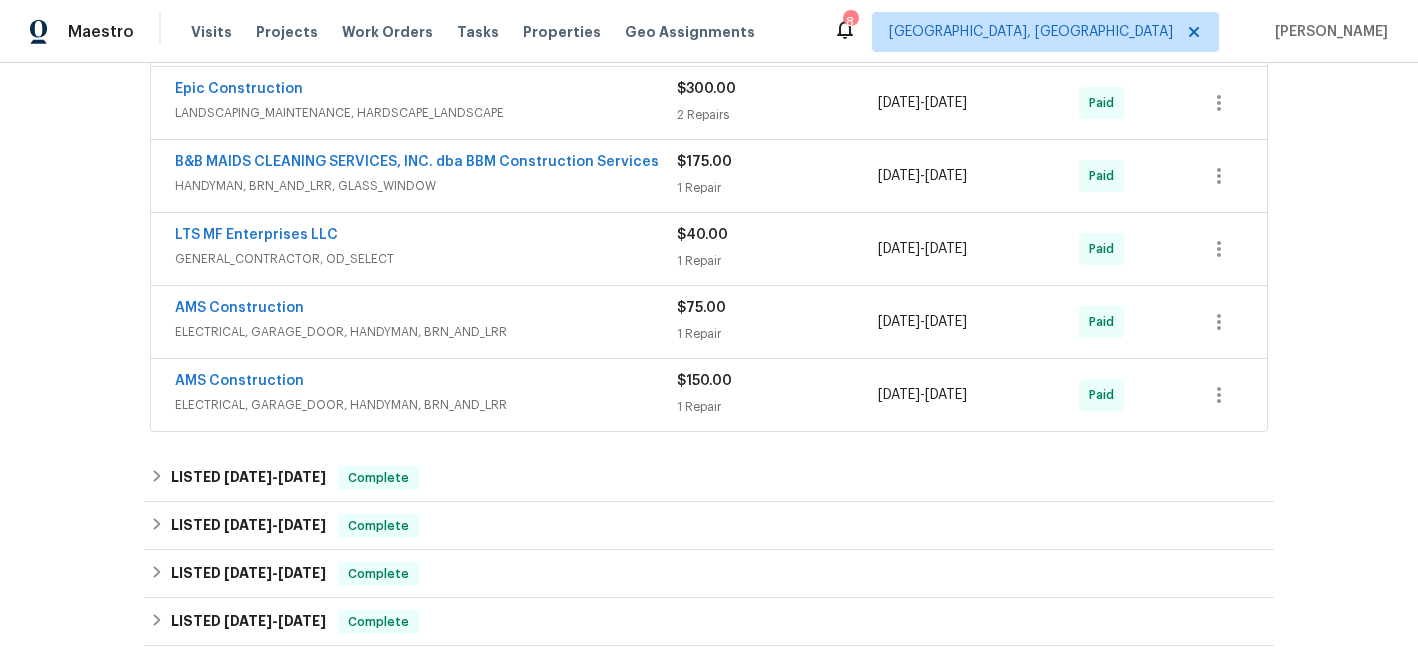 click on "[DATE]" at bounding box center [946, 176] 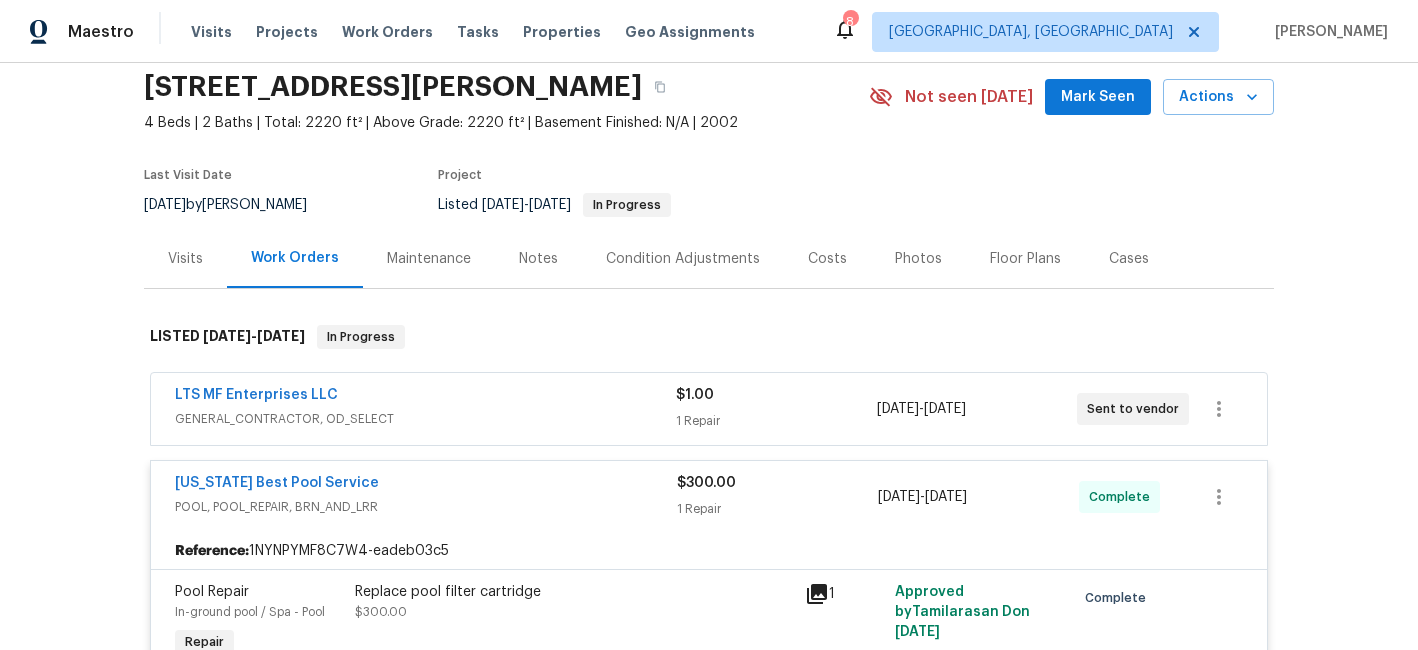 scroll, scrollTop: 0, scrollLeft: 0, axis: both 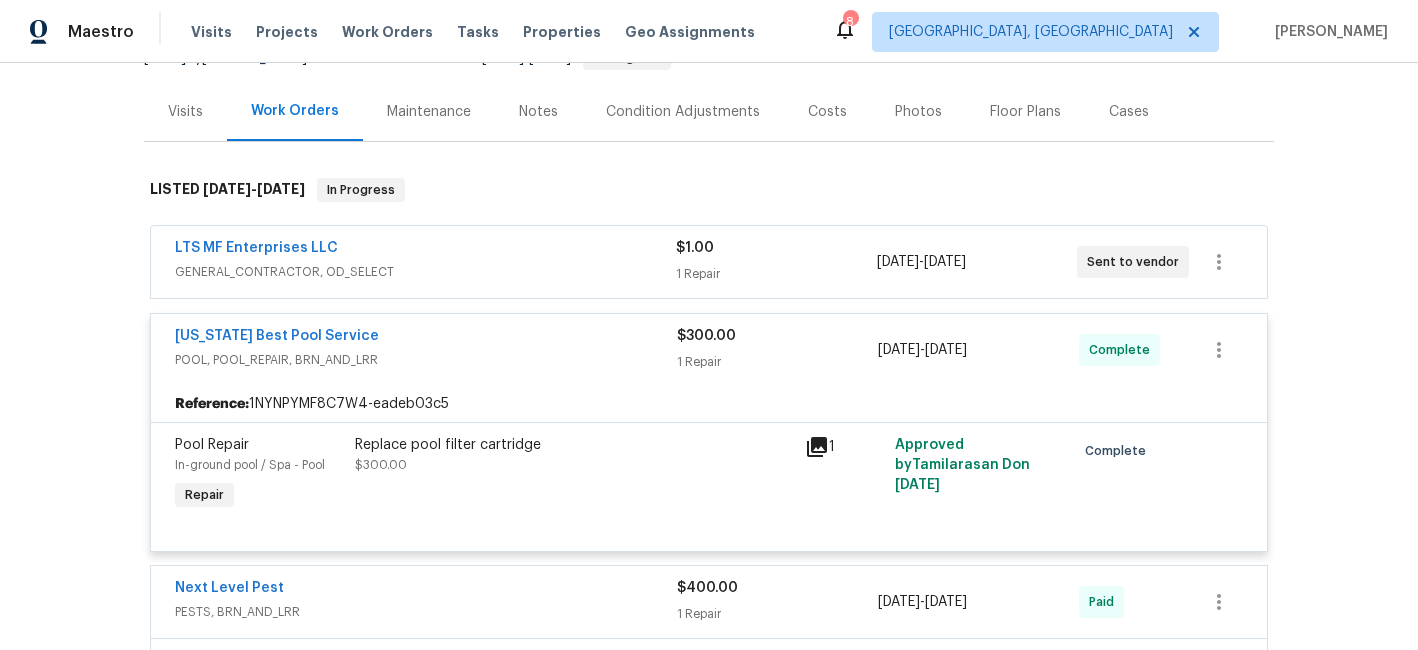click on "[DATE]" at bounding box center [946, 350] 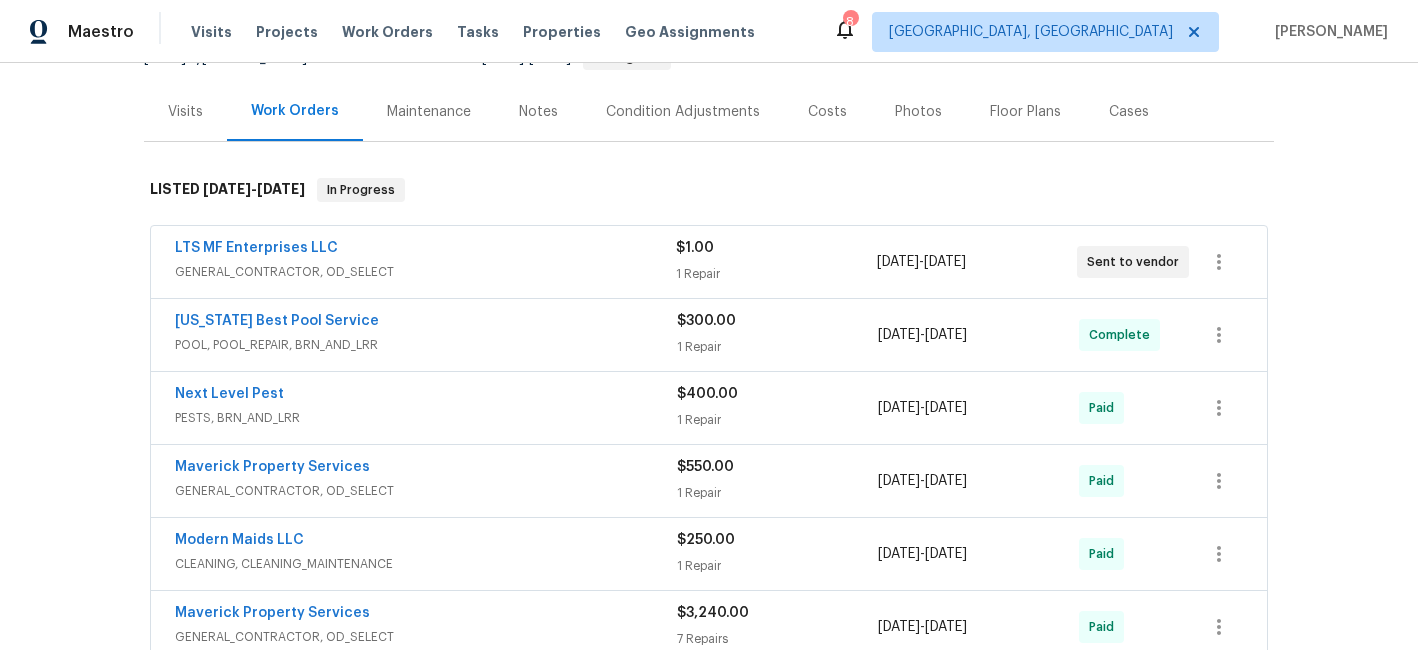 click on "[DATE]" at bounding box center [899, 408] 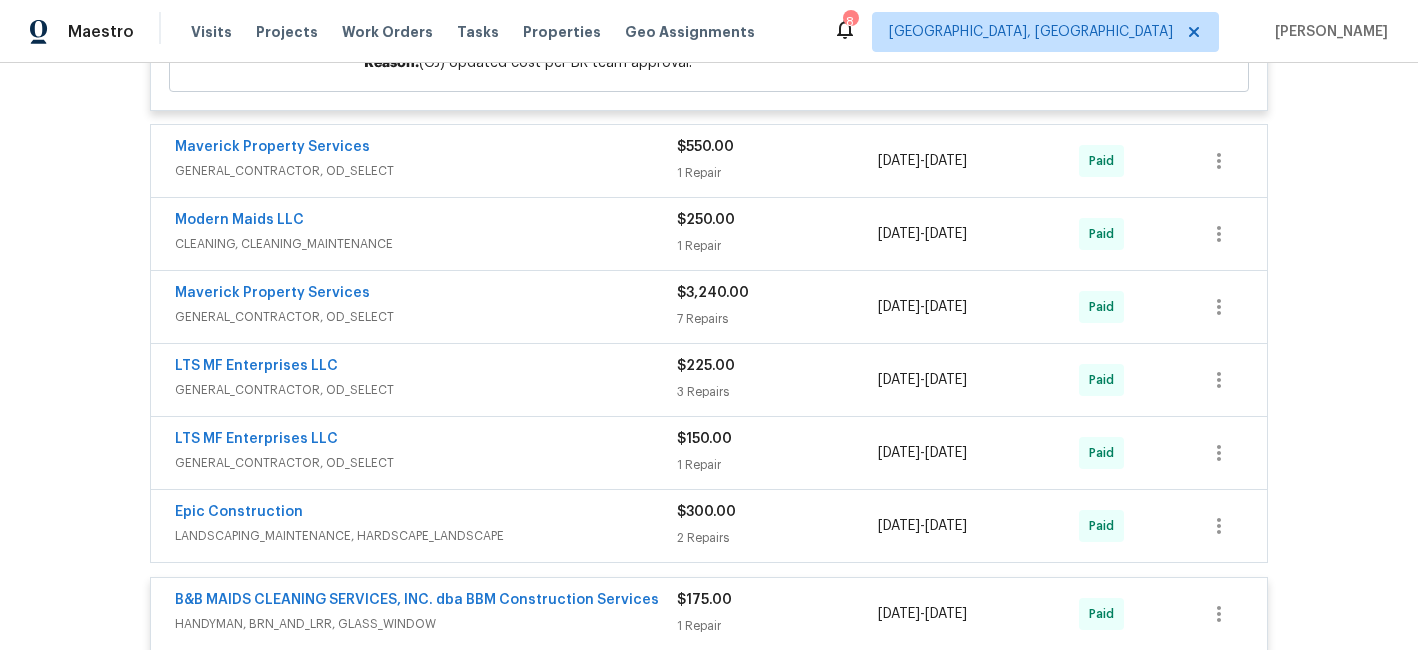 scroll, scrollTop: 900, scrollLeft: 0, axis: vertical 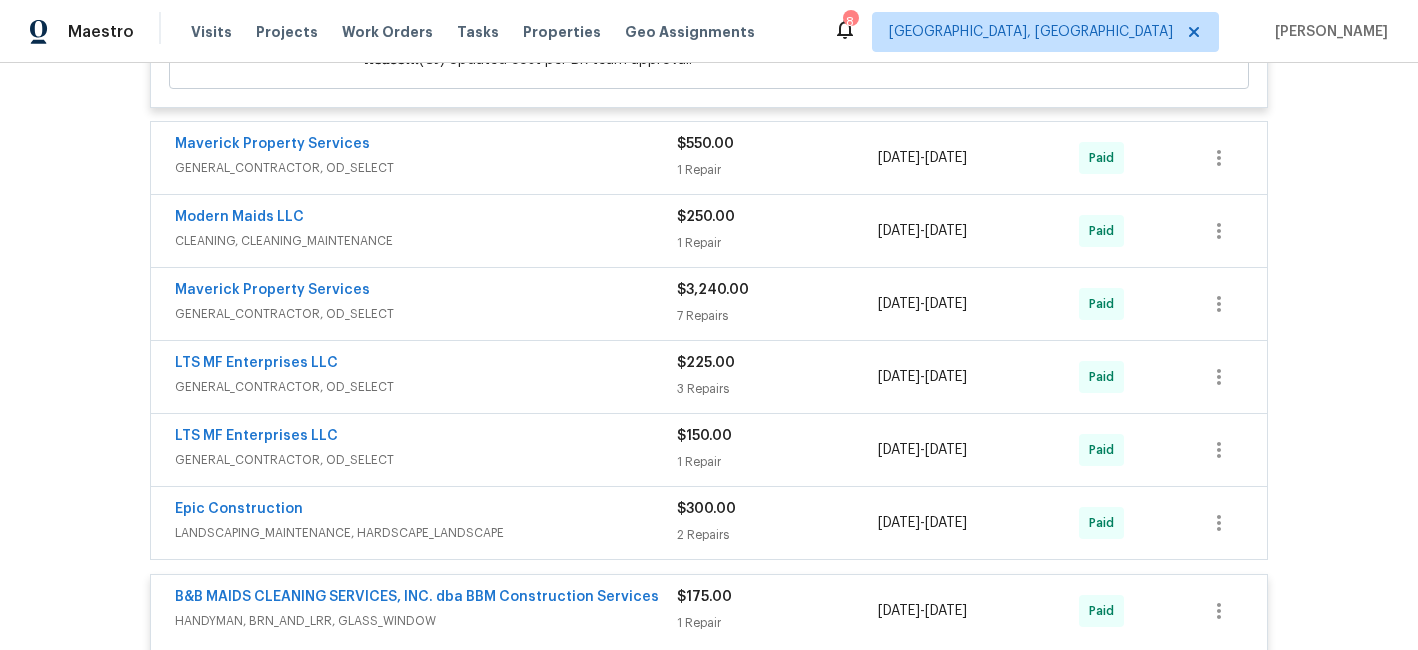click on "[DATE]" at bounding box center [899, 158] 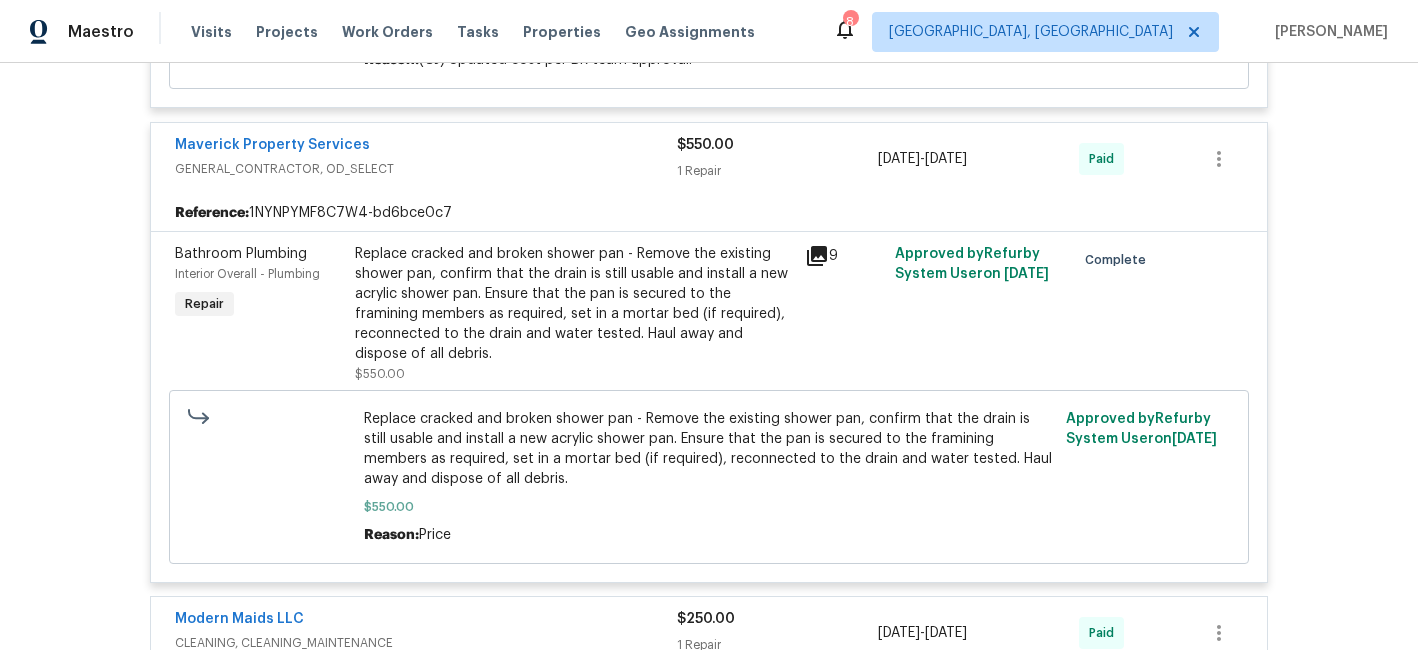 click 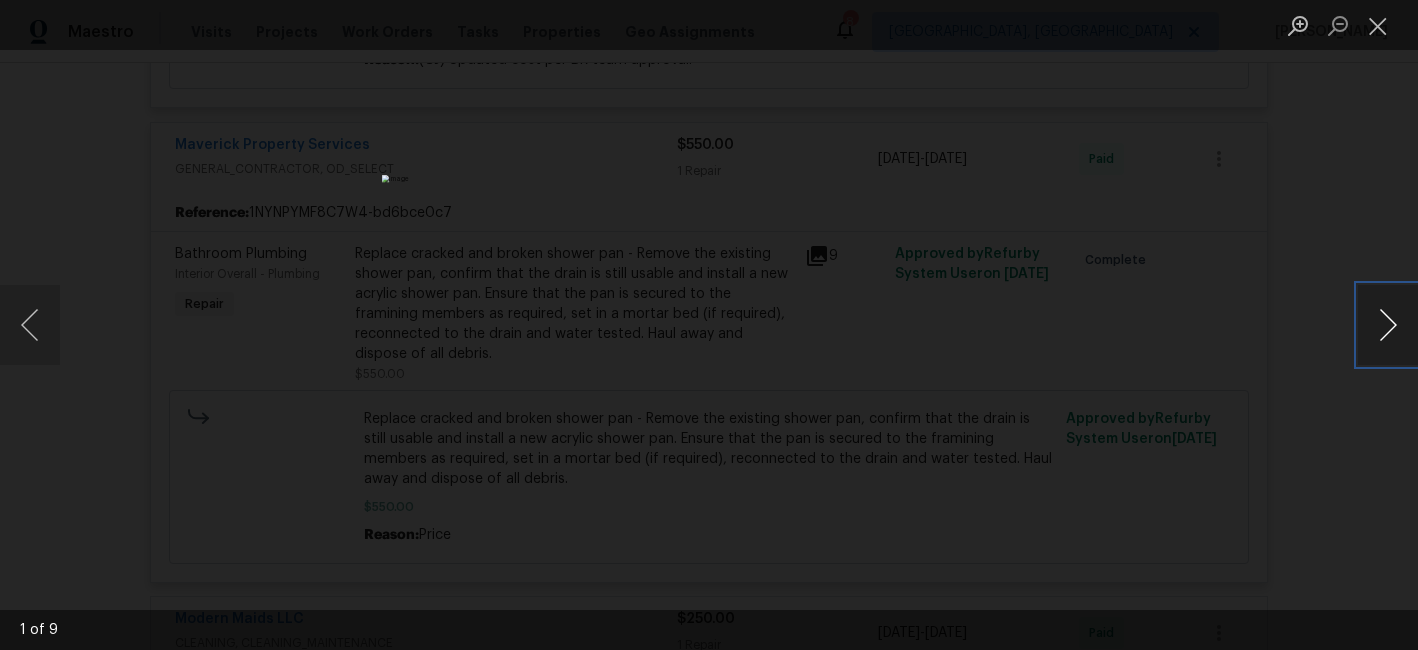 click at bounding box center [1388, 325] 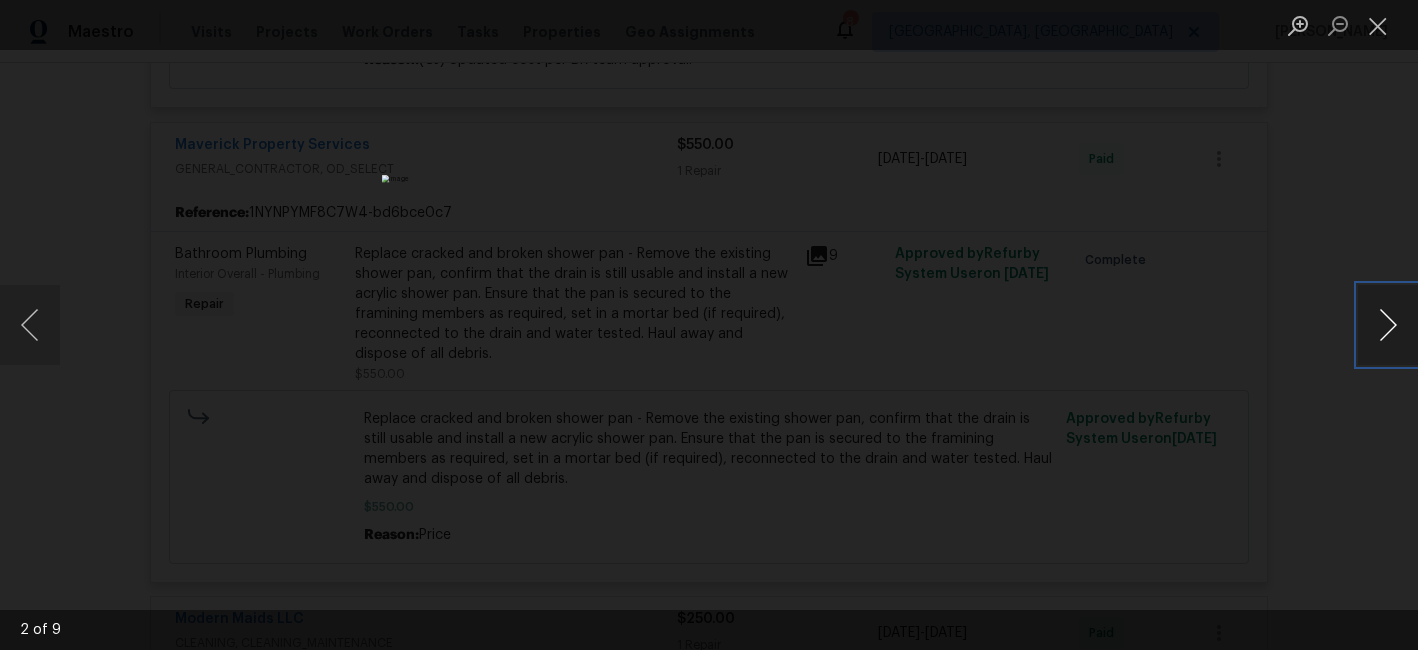 click at bounding box center [1388, 325] 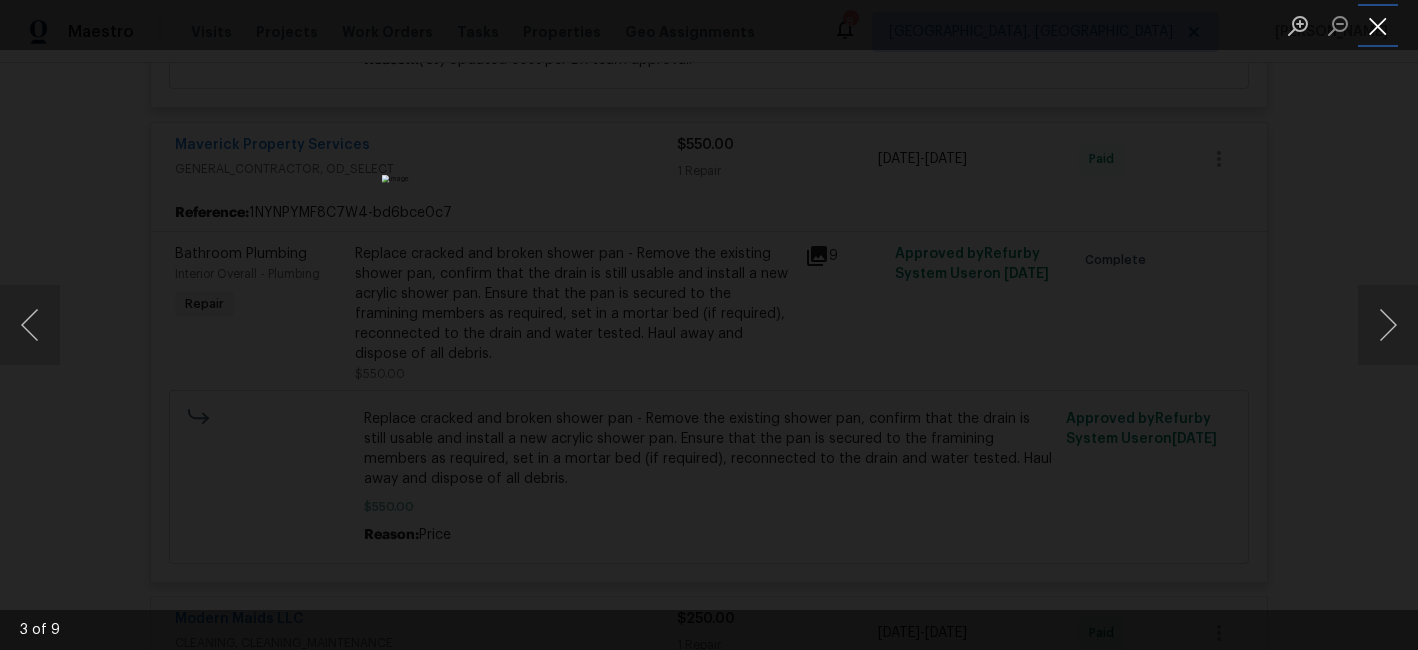 click at bounding box center [1378, 25] 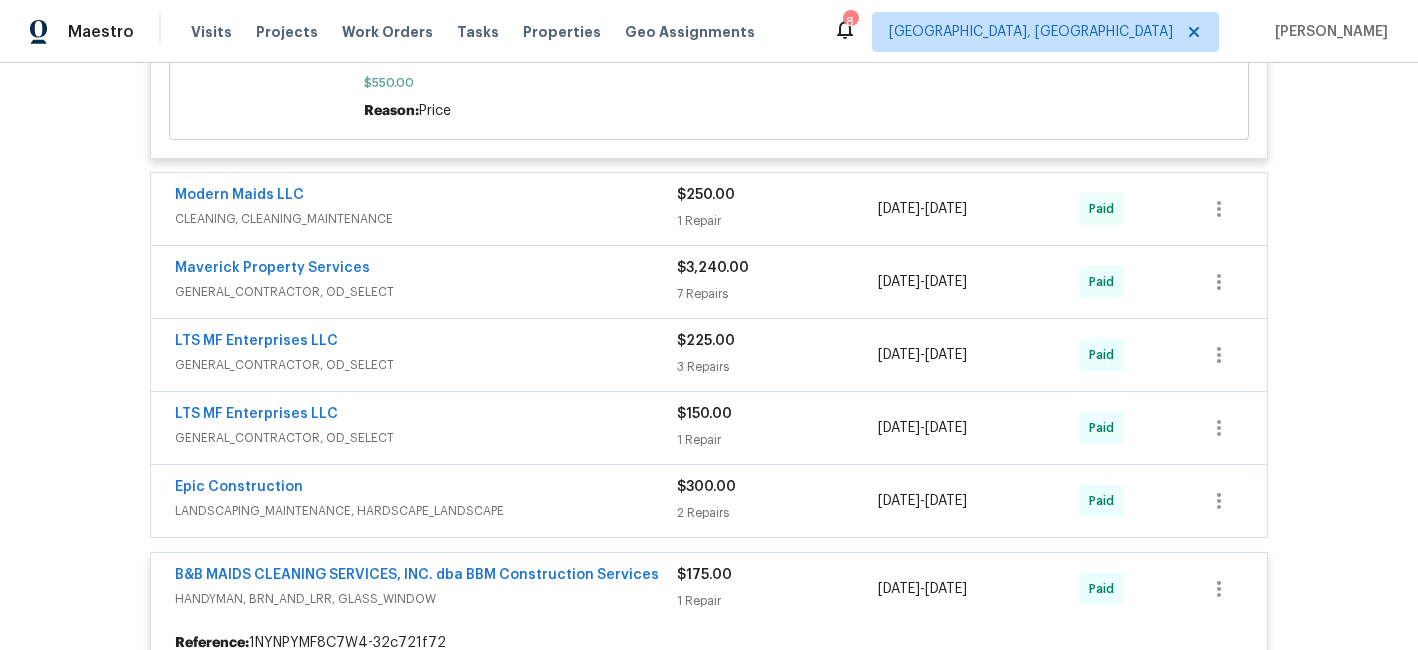 scroll, scrollTop: 1327, scrollLeft: 0, axis: vertical 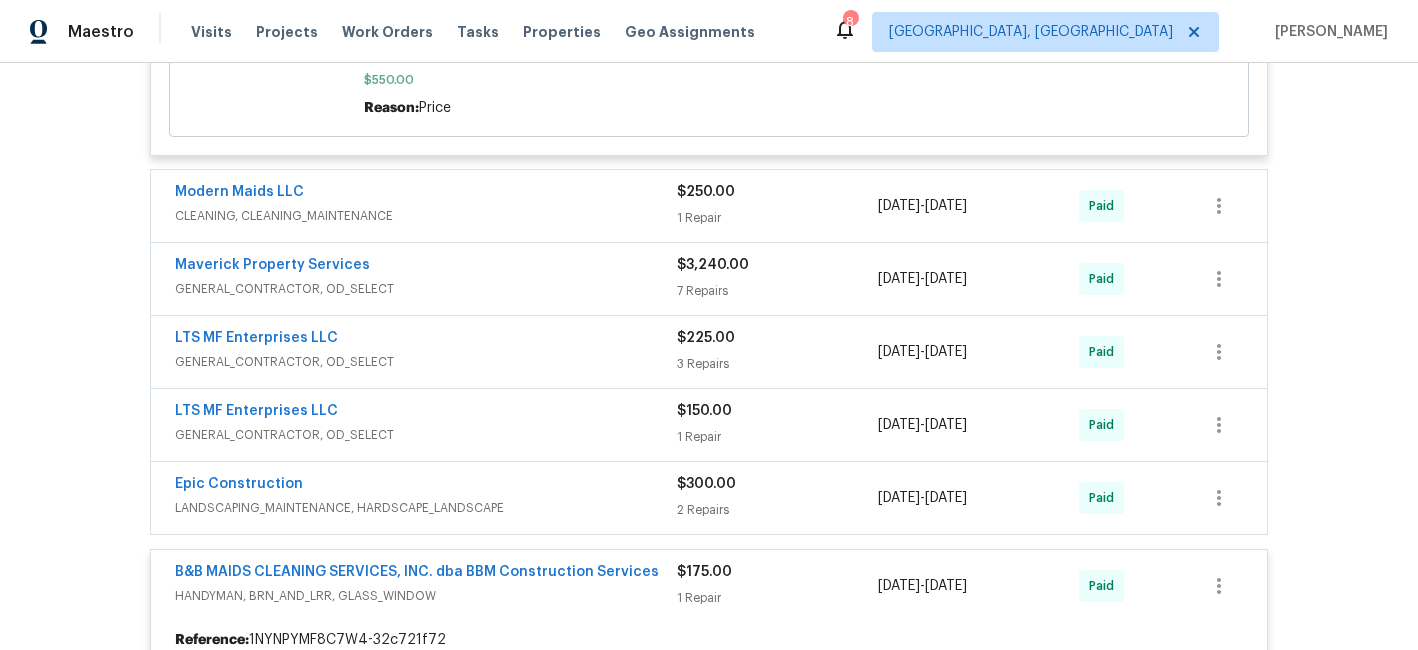 click on "7 Repairs" at bounding box center (777, 291) 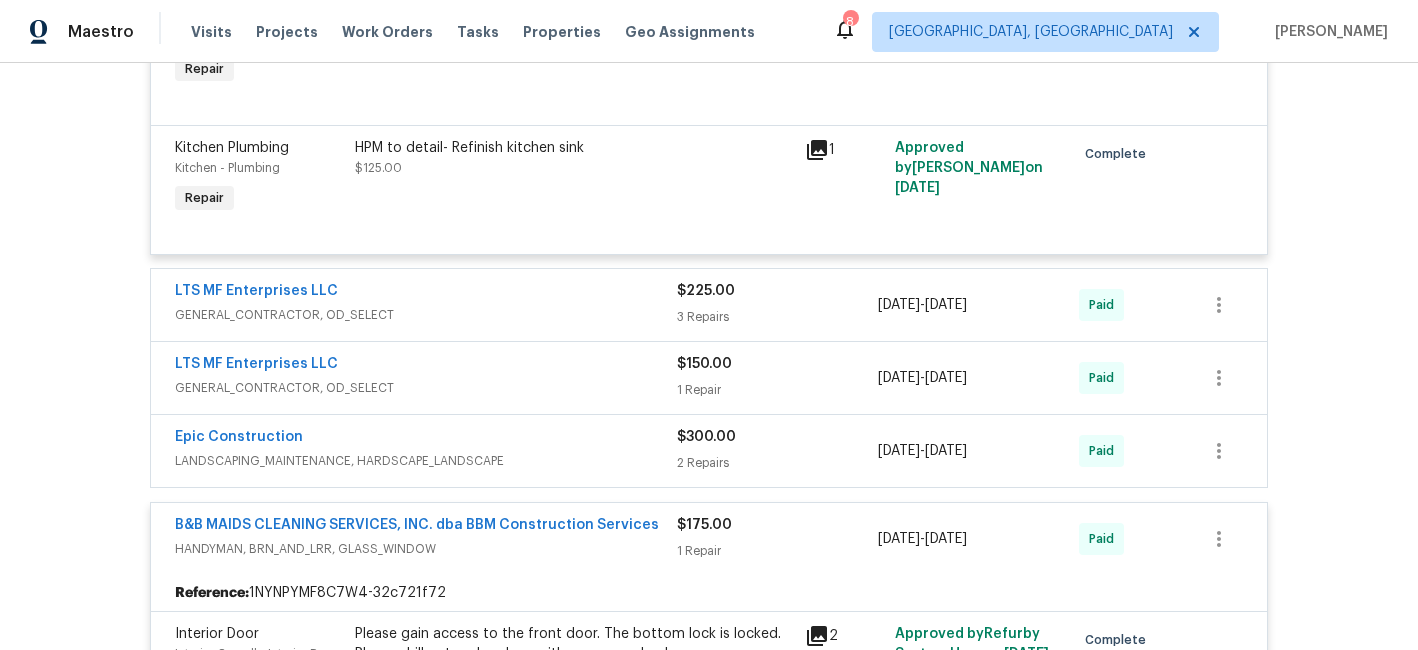 scroll, scrollTop: 2530, scrollLeft: 0, axis: vertical 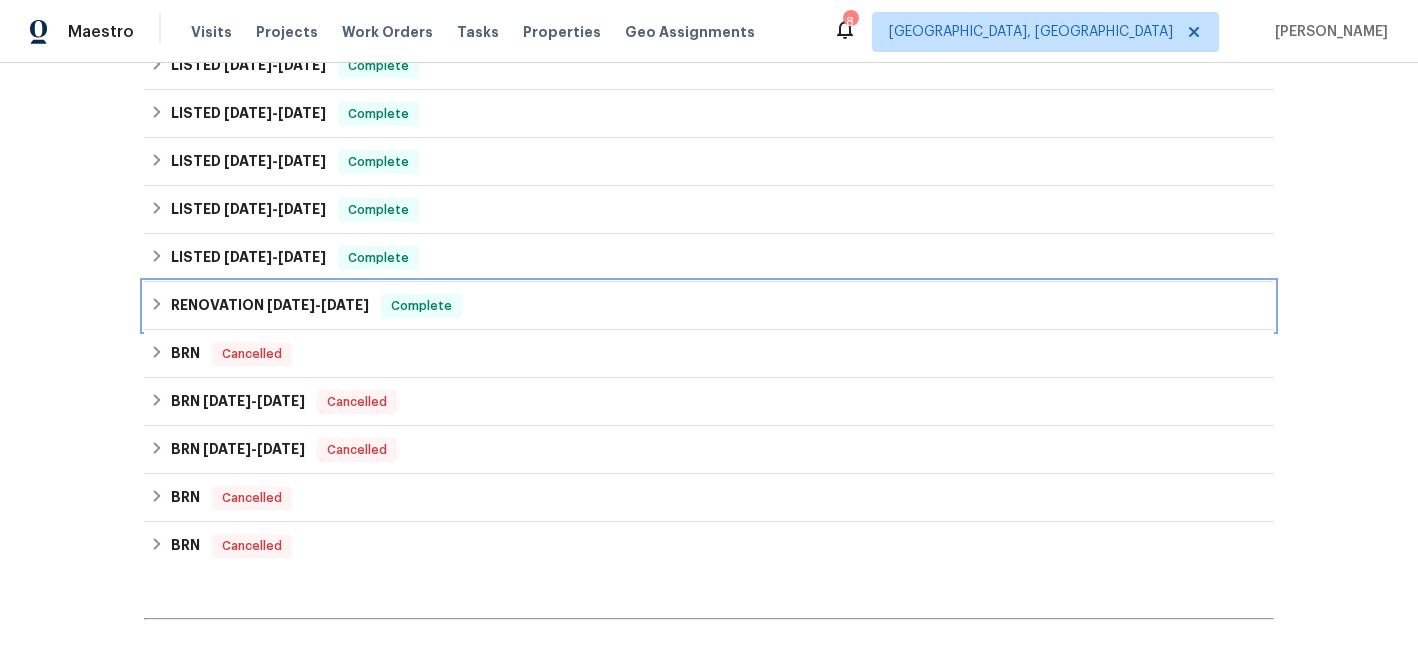 click on "[DATE]" at bounding box center (345, 305) 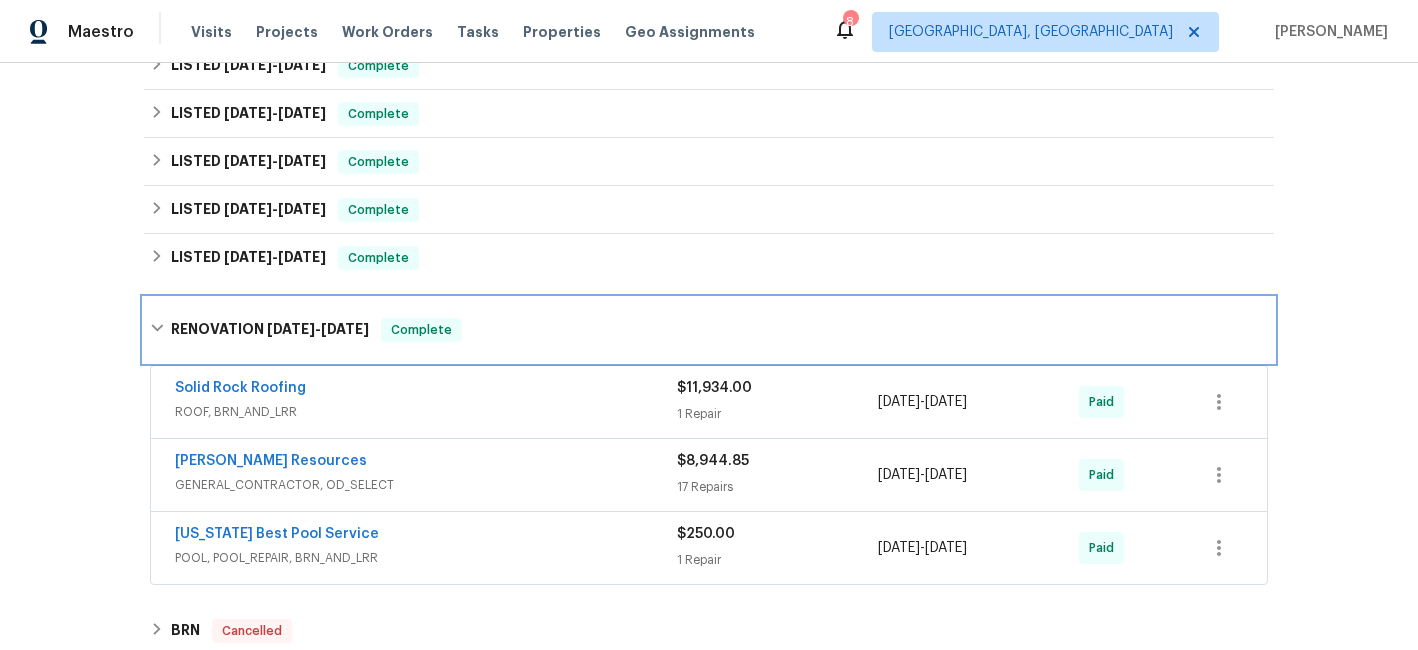 click on "RENOVATION   [DATE]  -  [DATE] Complete" at bounding box center (709, 330) 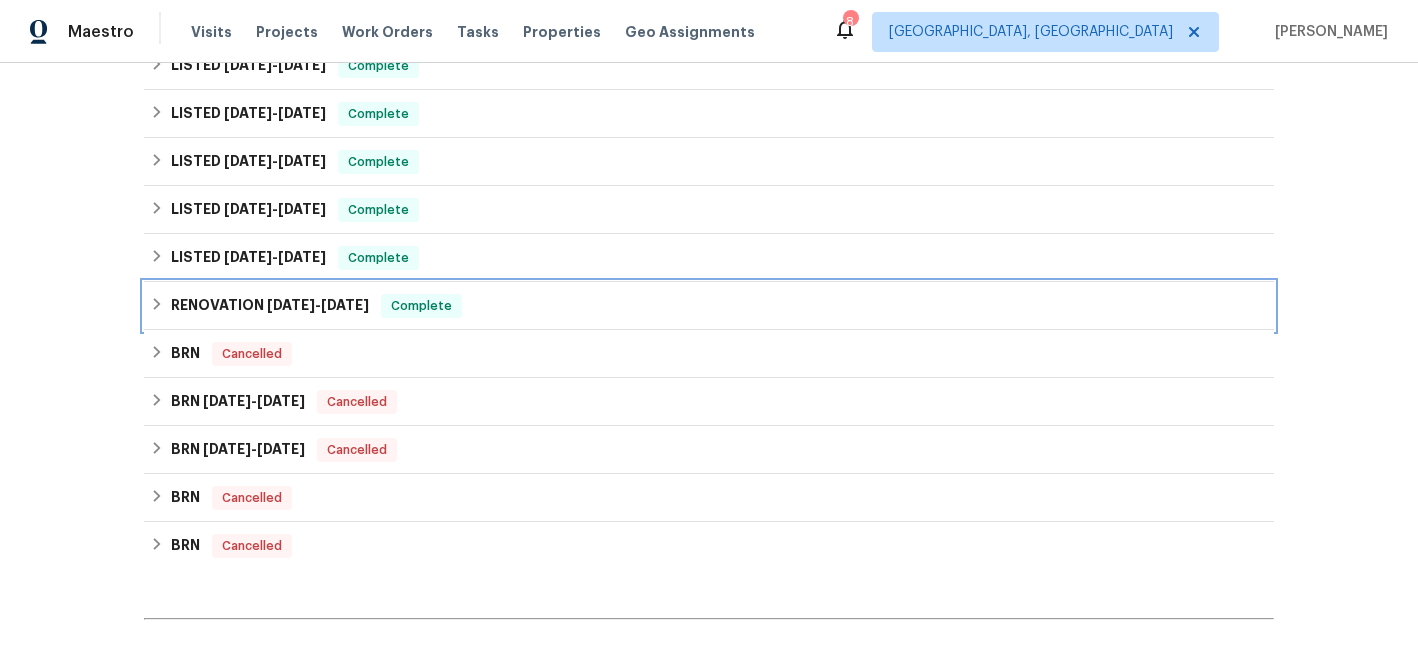 click on "Complete" at bounding box center (421, 306) 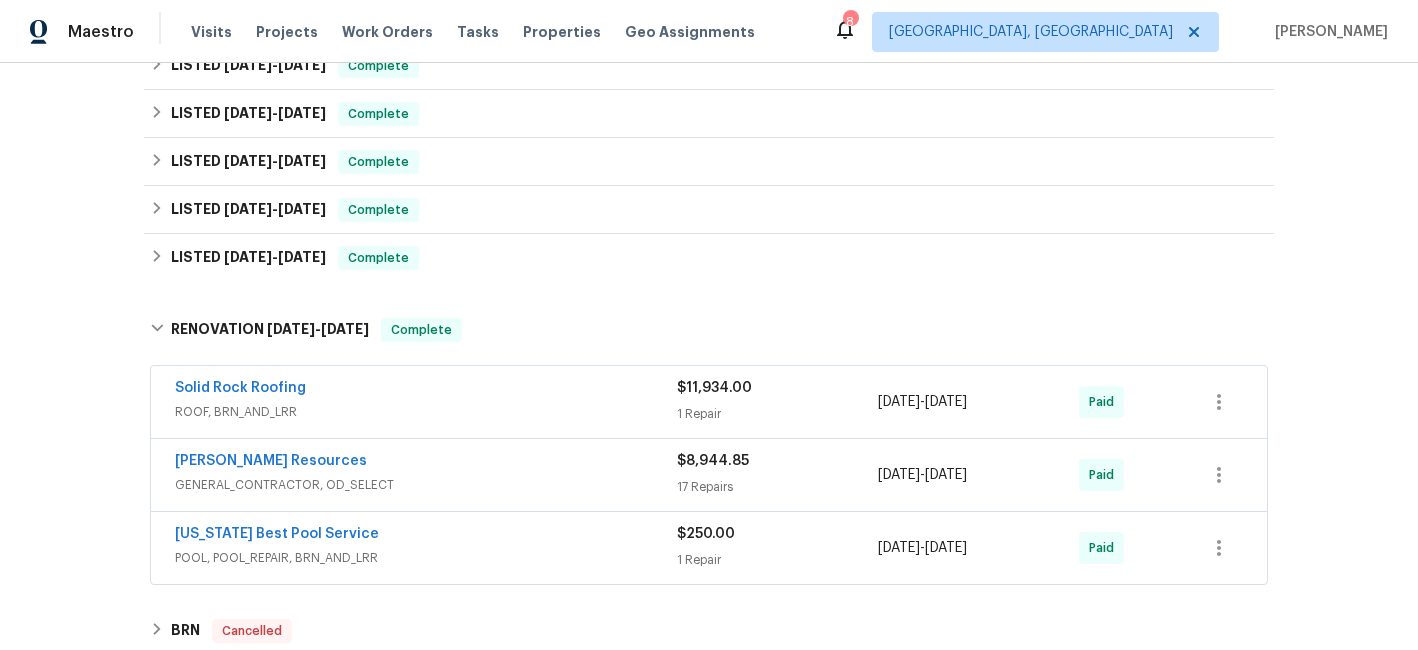 click on "$11,934.00 1 Repair" at bounding box center (777, 402) 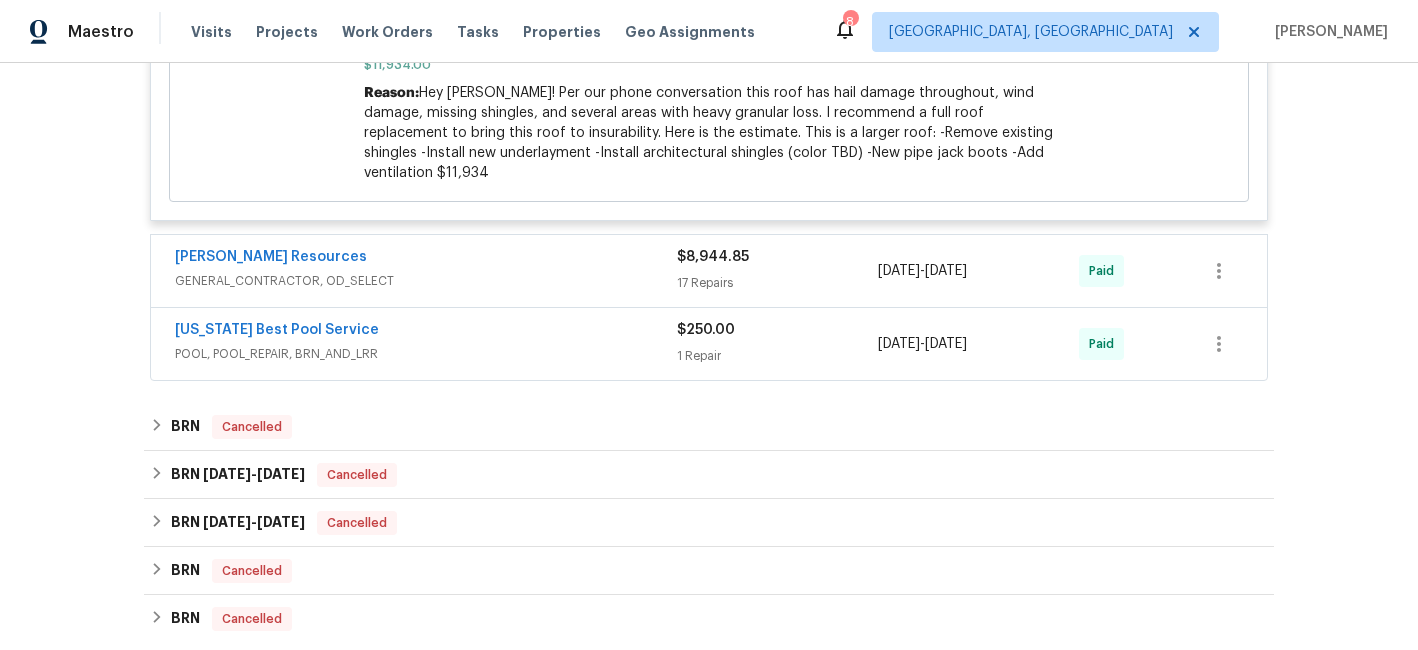 scroll, scrollTop: 4248, scrollLeft: 0, axis: vertical 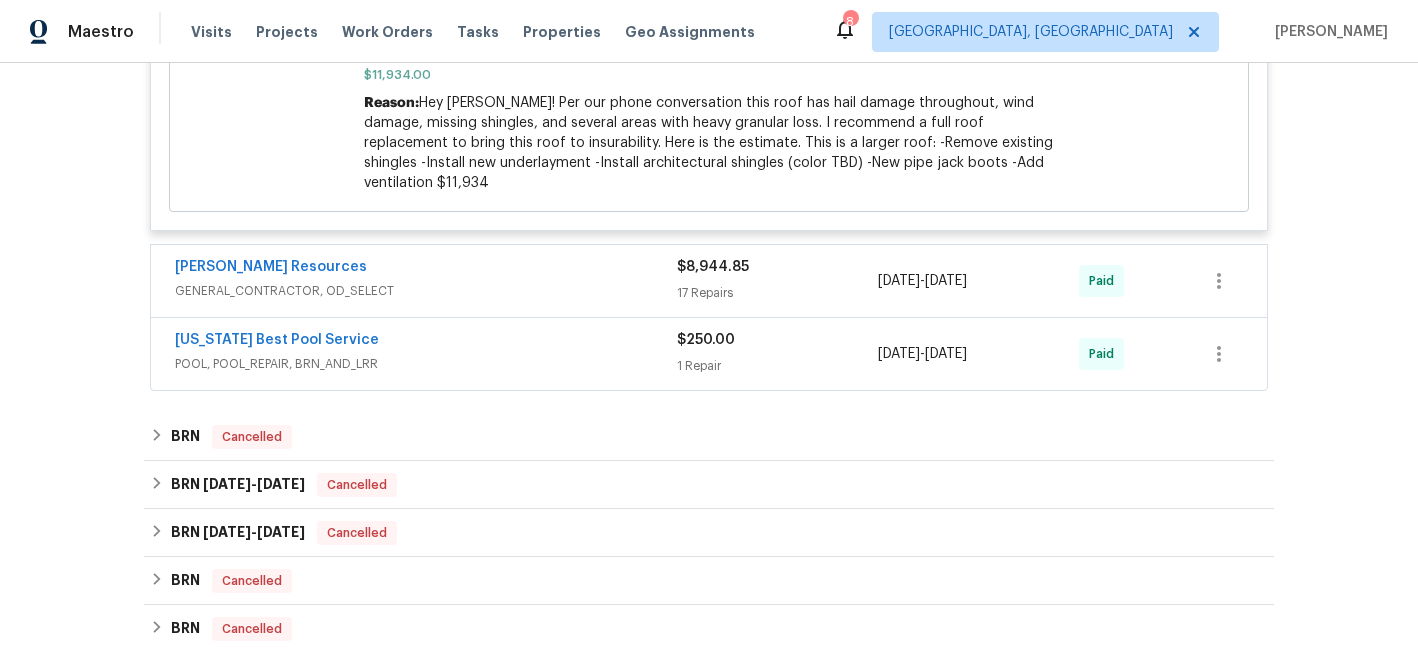 click on "$8,944.85 17 Repairs" at bounding box center [777, 281] 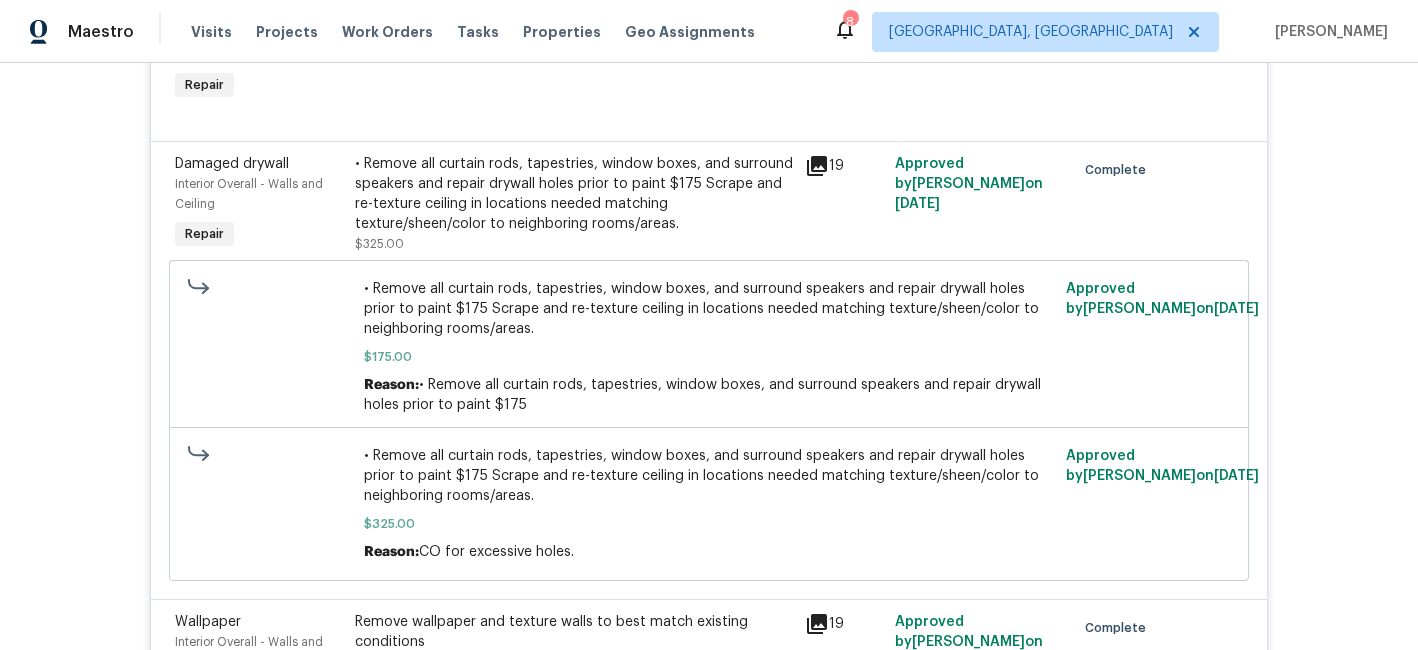 scroll, scrollTop: 7668, scrollLeft: 0, axis: vertical 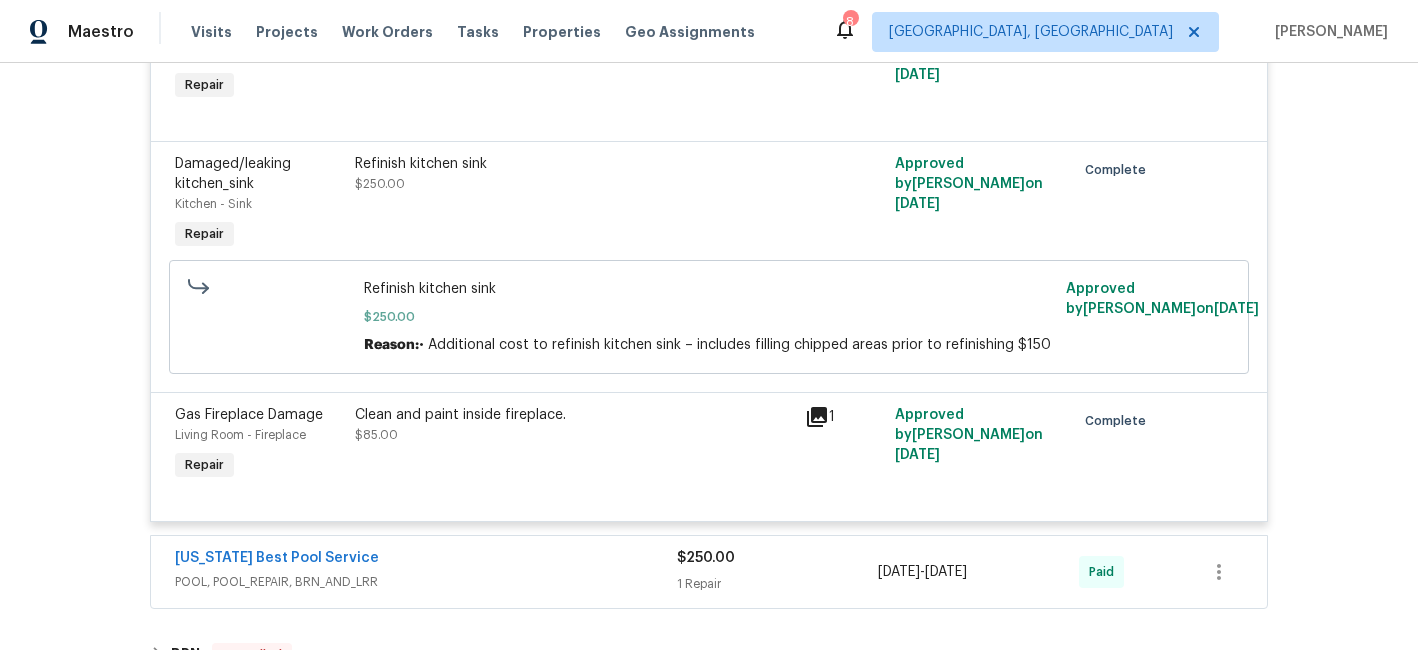 click 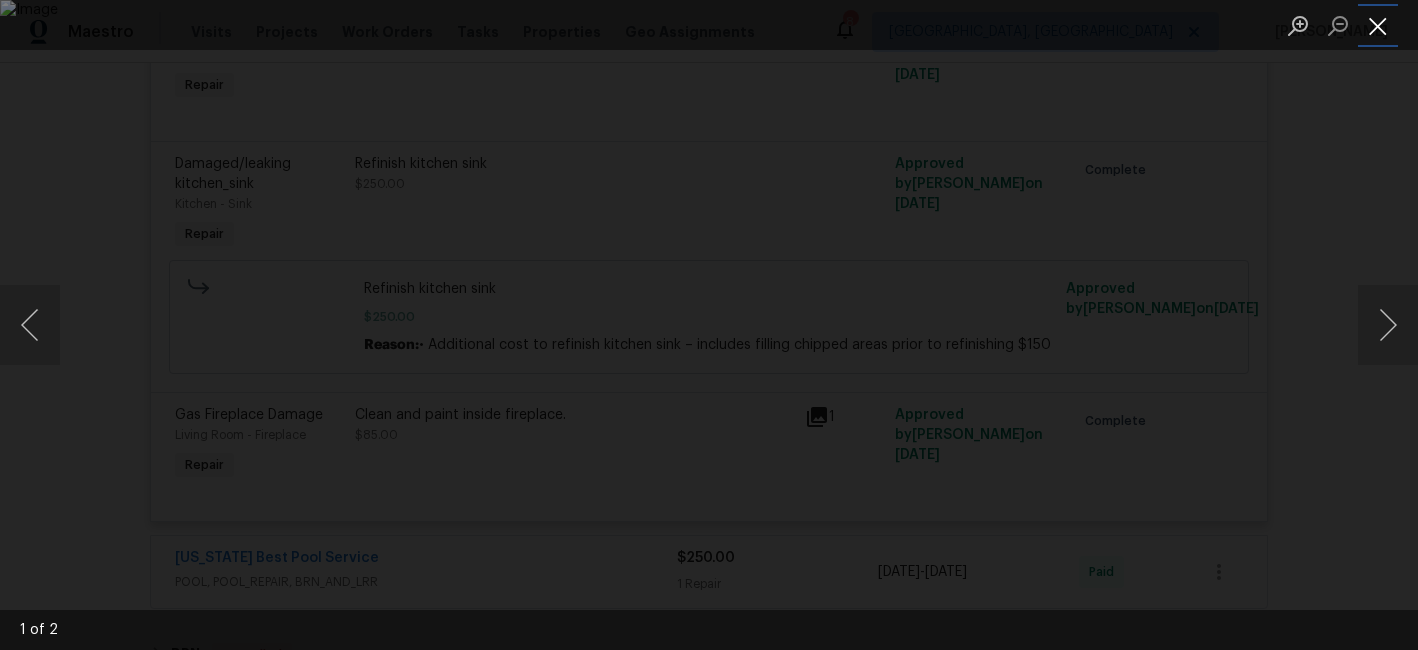 click at bounding box center (1378, 25) 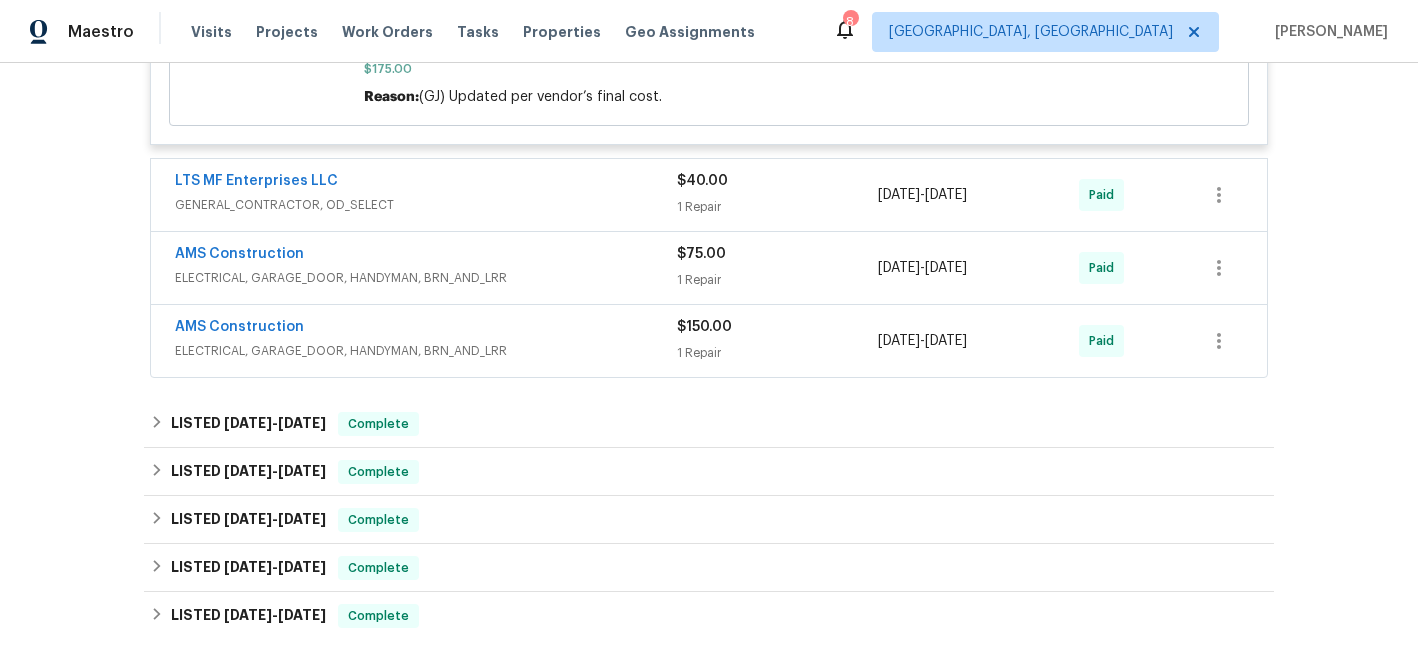 scroll, scrollTop: 3236, scrollLeft: 0, axis: vertical 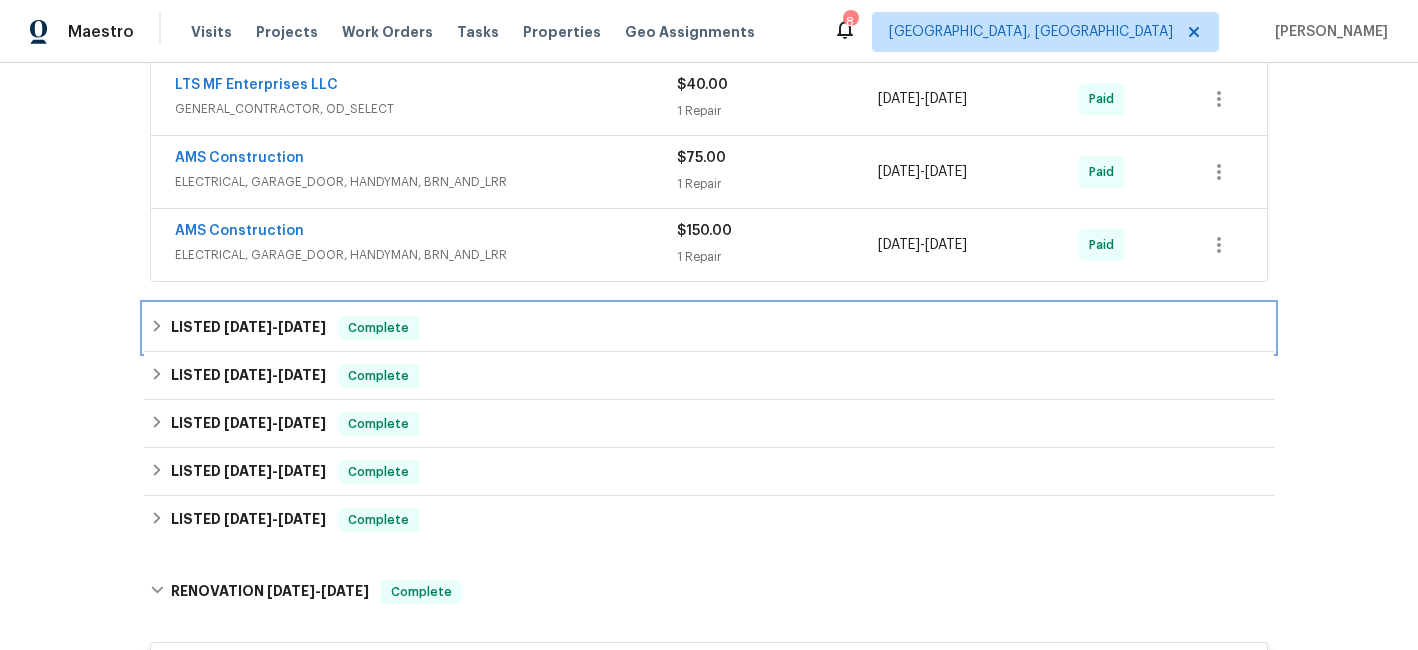 click on "[DATE]" at bounding box center [248, 327] 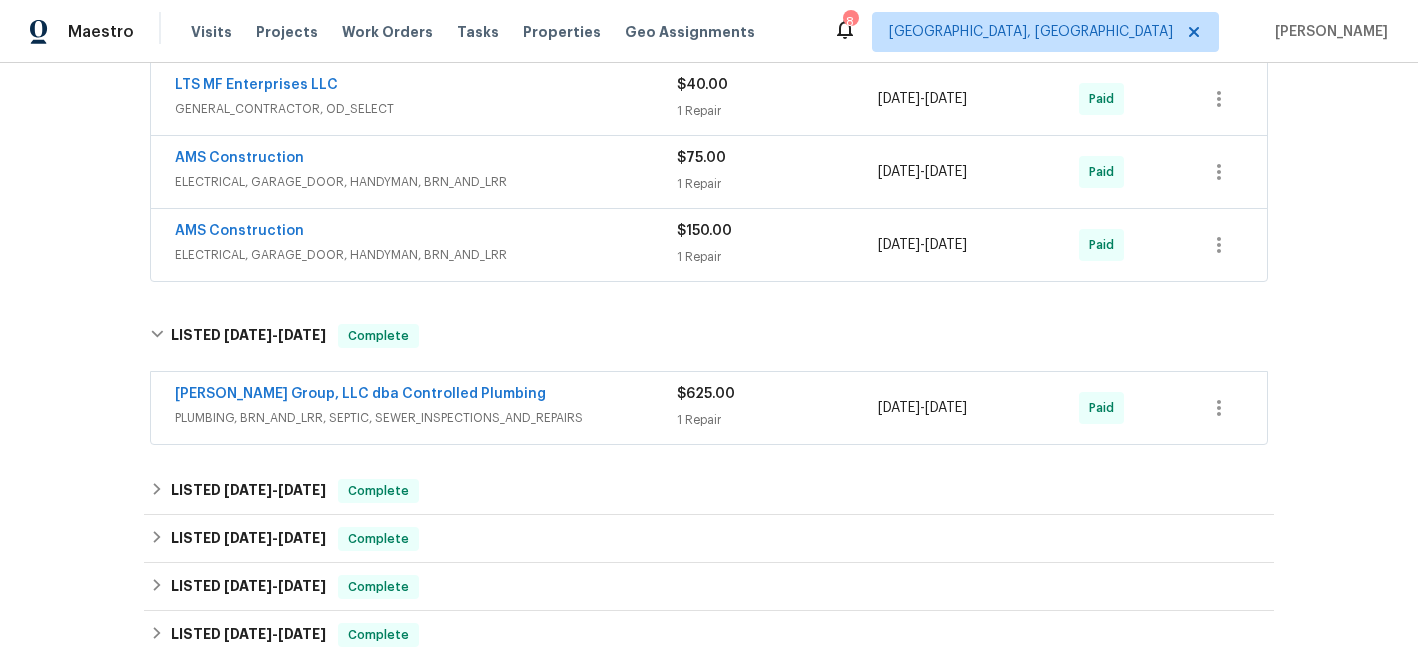 click on "$625.00" at bounding box center (706, 394) 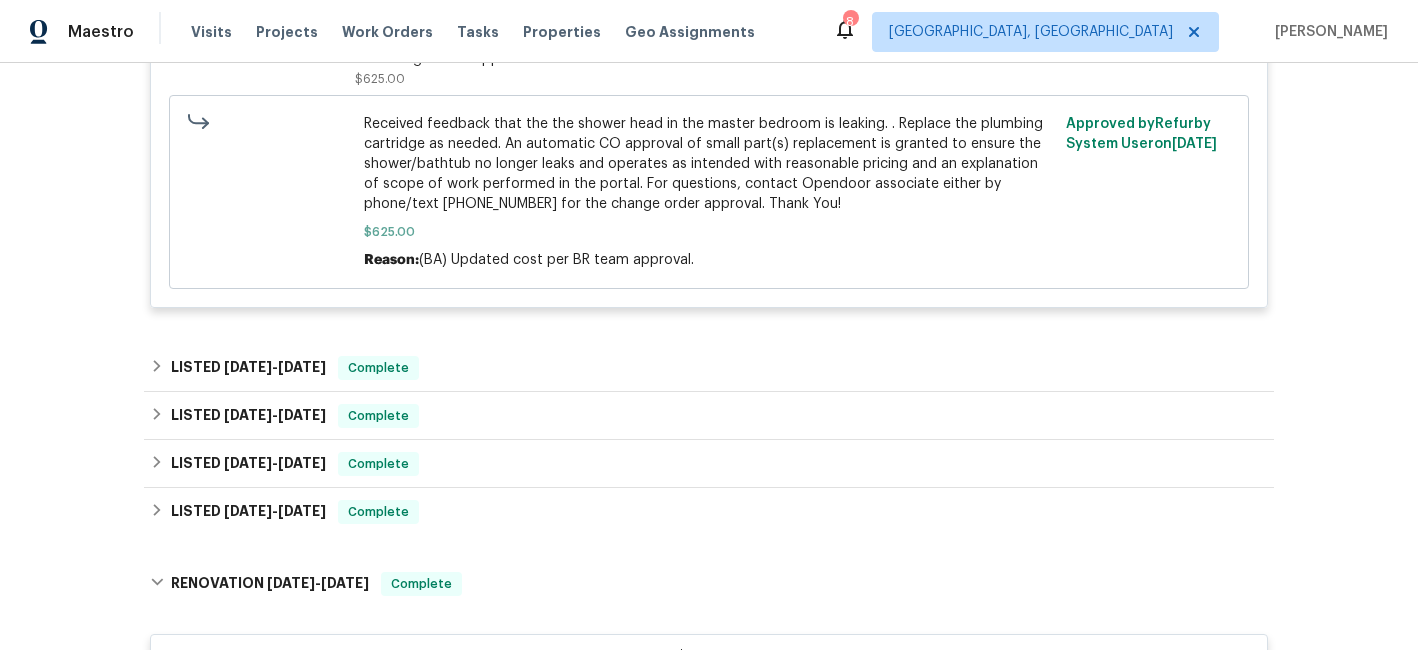 scroll, scrollTop: 3677, scrollLeft: 0, axis: vertical 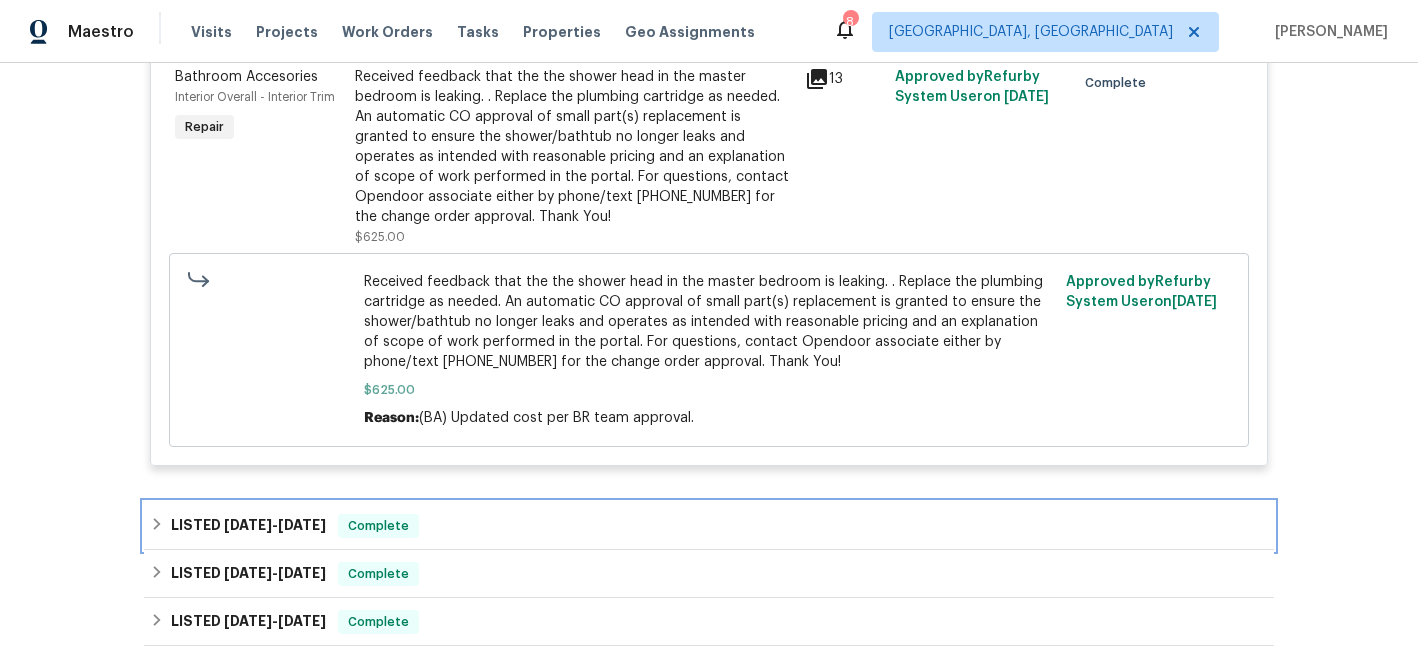 click on "LISTED   [DATE]  -  [DATE]" at bounding box center (248, 526) 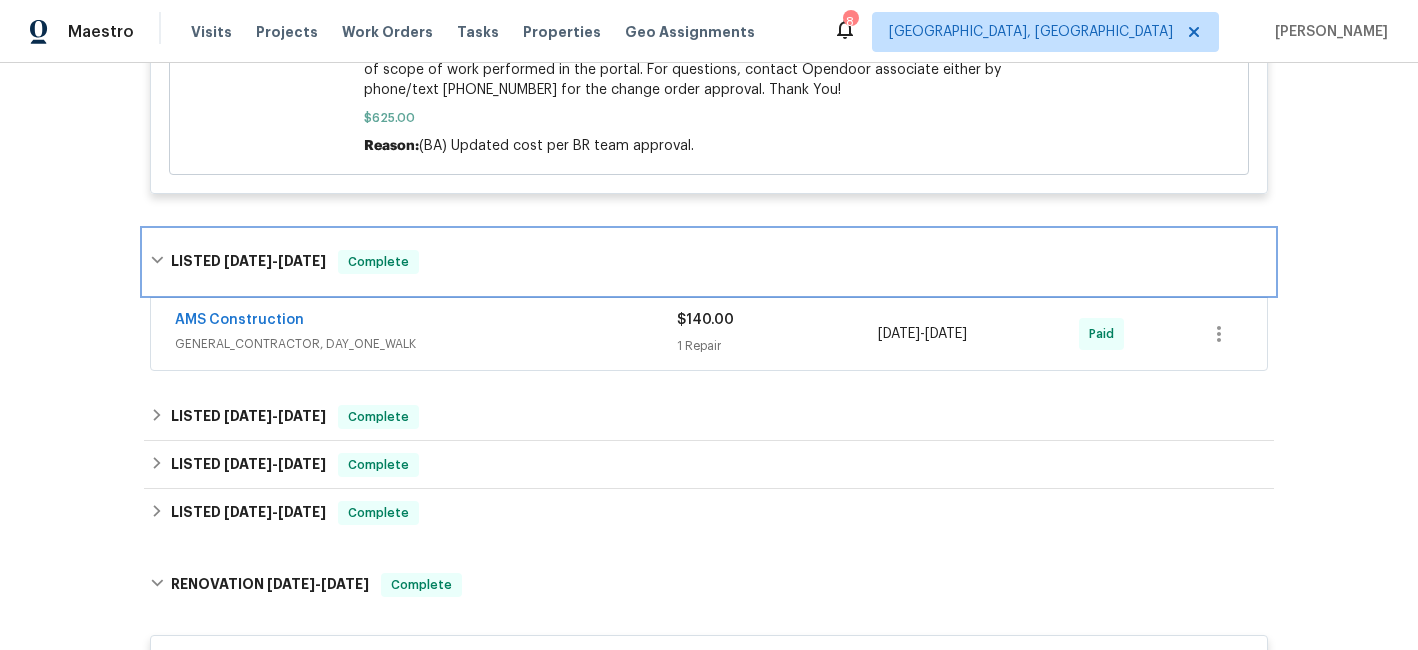 scroll, scrollTop: 4043, scrollLeft: 0, axis: vertical 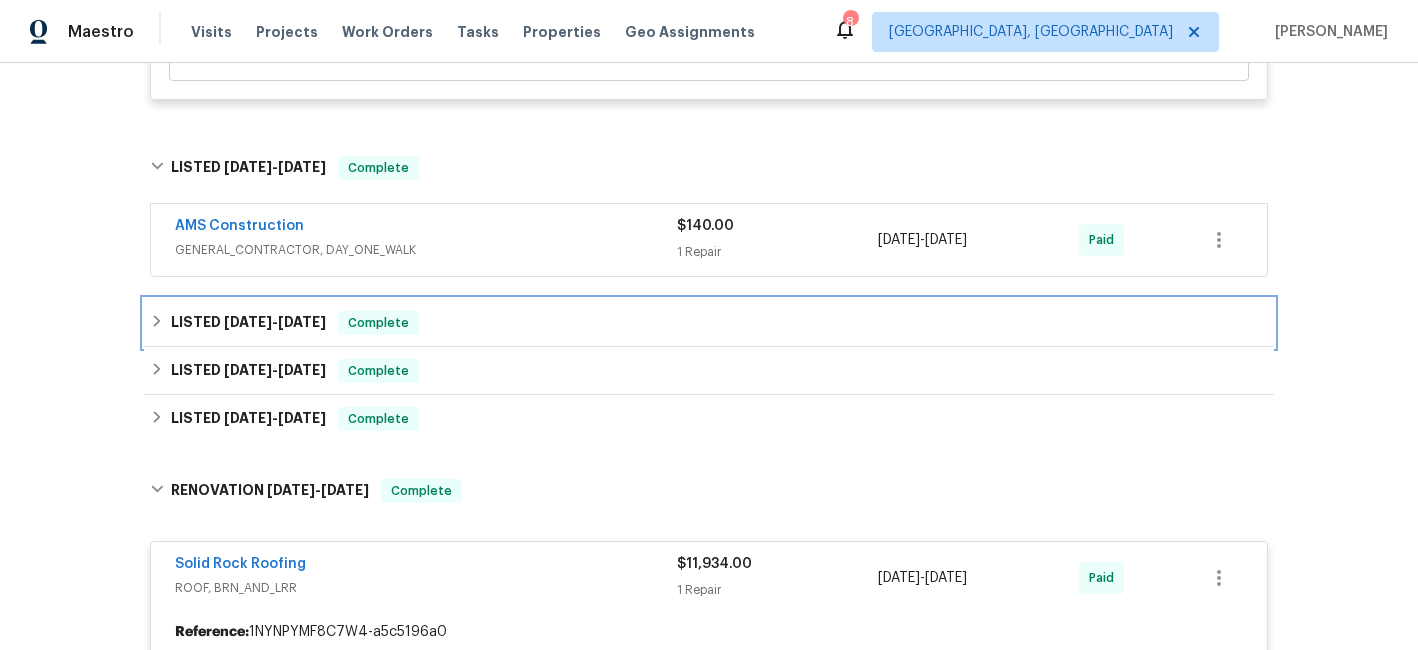 click on "[DATE]" at bounding box center [248, 322] 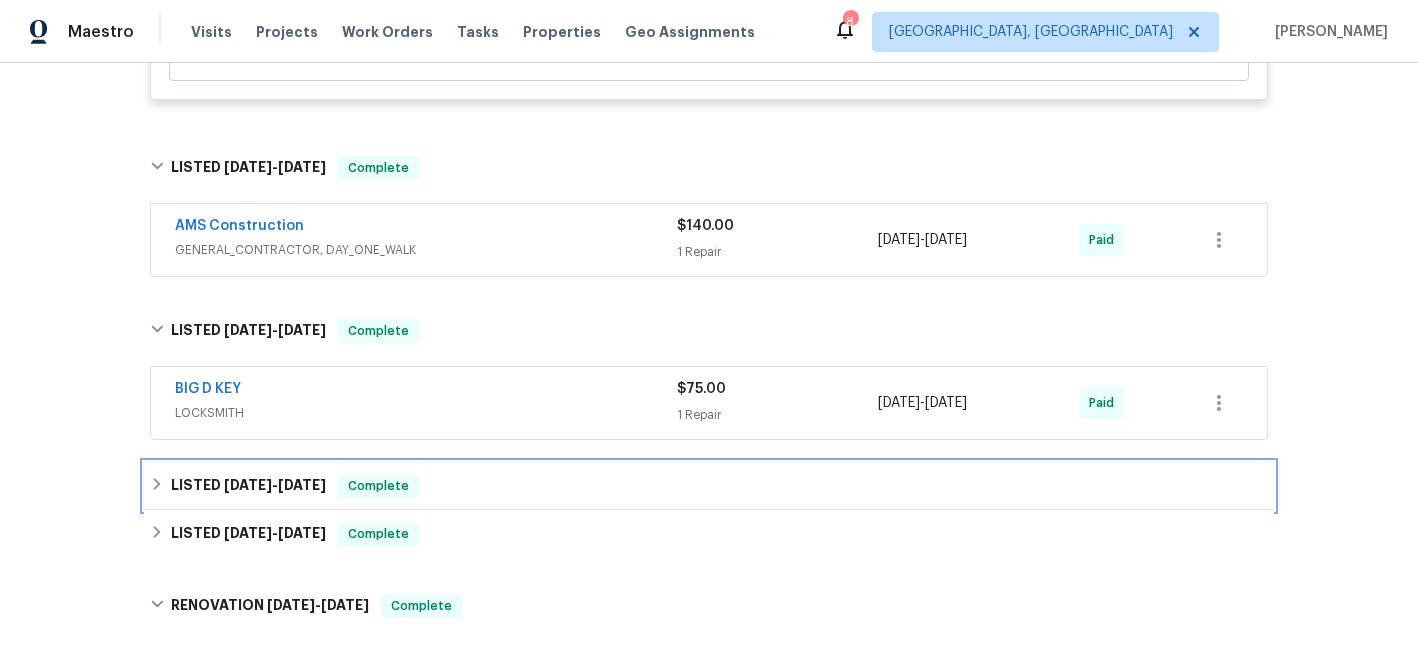 click on "[DATE]  -  [DATE]" at bounding box center (275, 485) 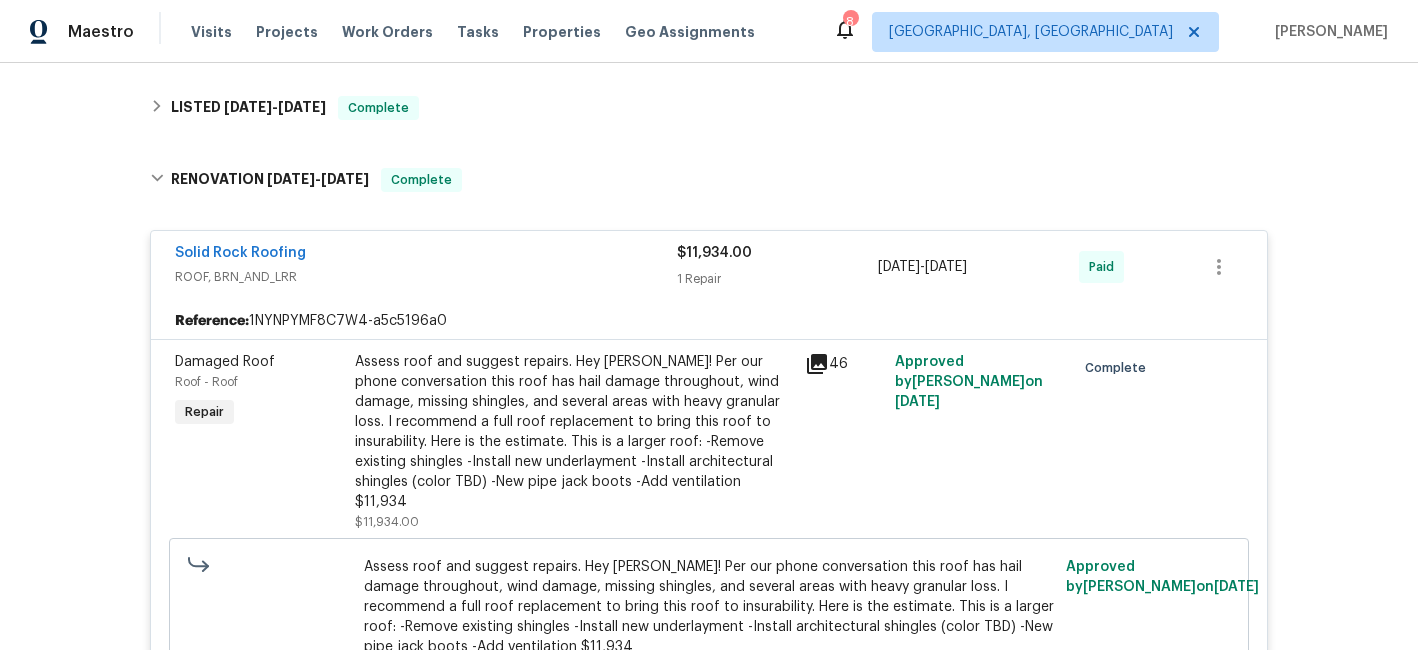 scroll, scrollTop: 4651, scrollLeft: 0, axis: vertical 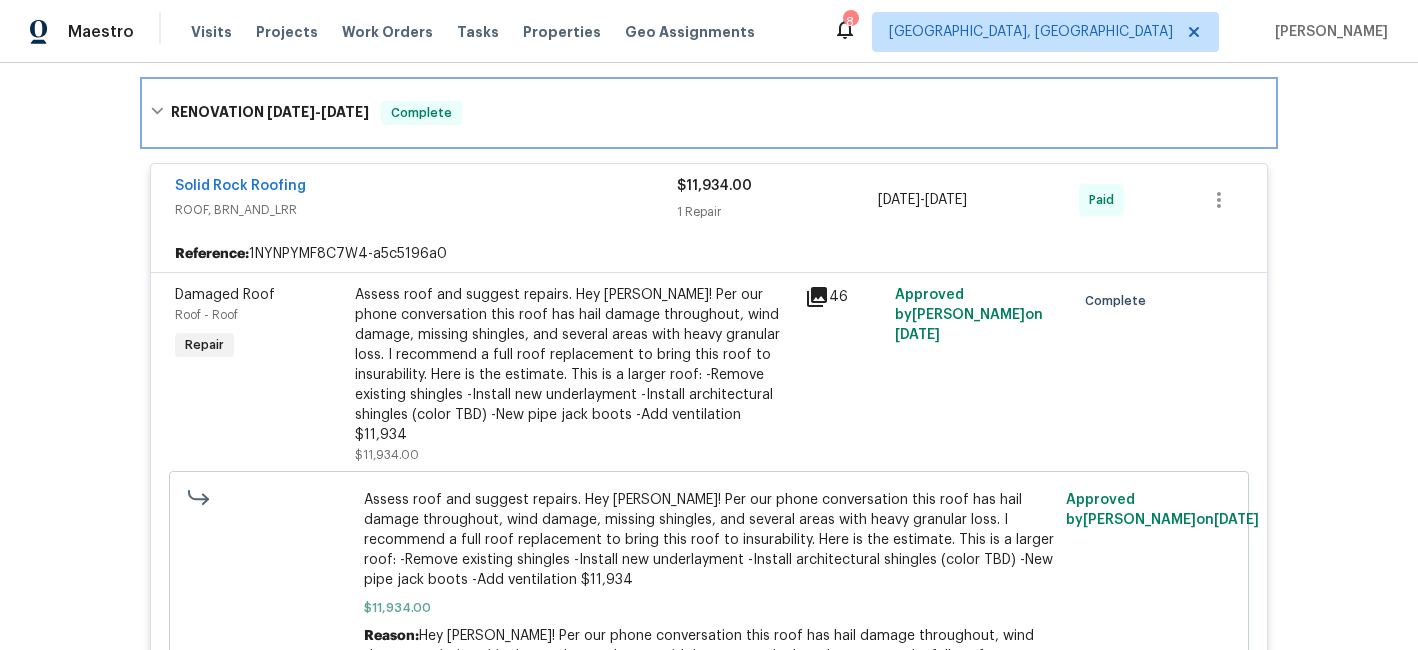 click on "[DATE]" at bounding box center (291, 112) 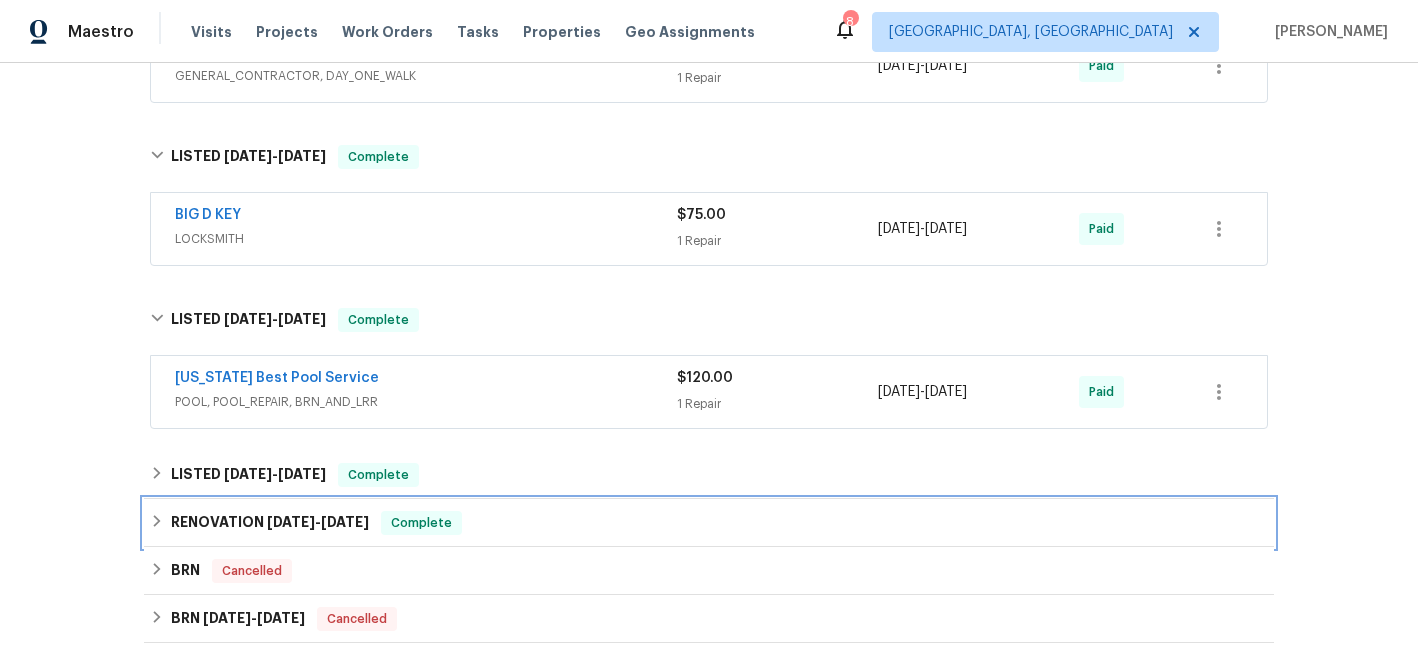 scroll, scrollTop: 4227, scrollLeft: 0, axis: vertical 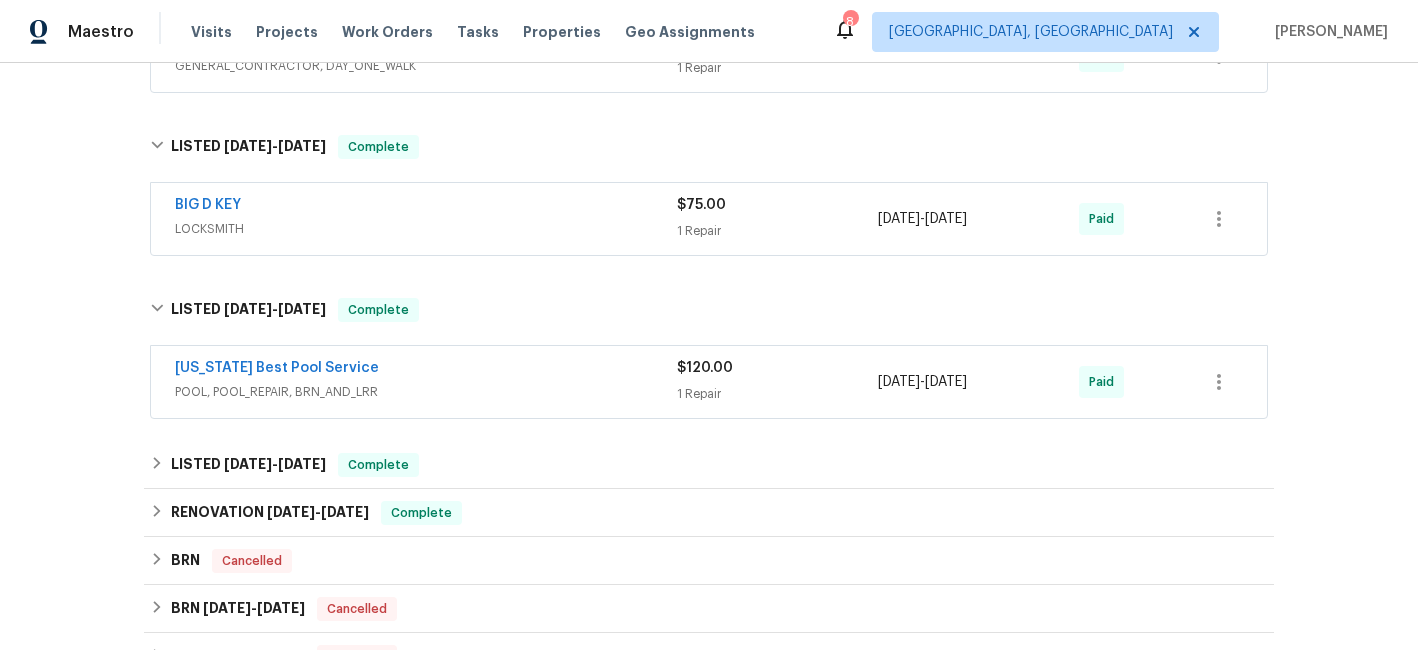 click on "1 Repair" at bounding box center (777, 394) 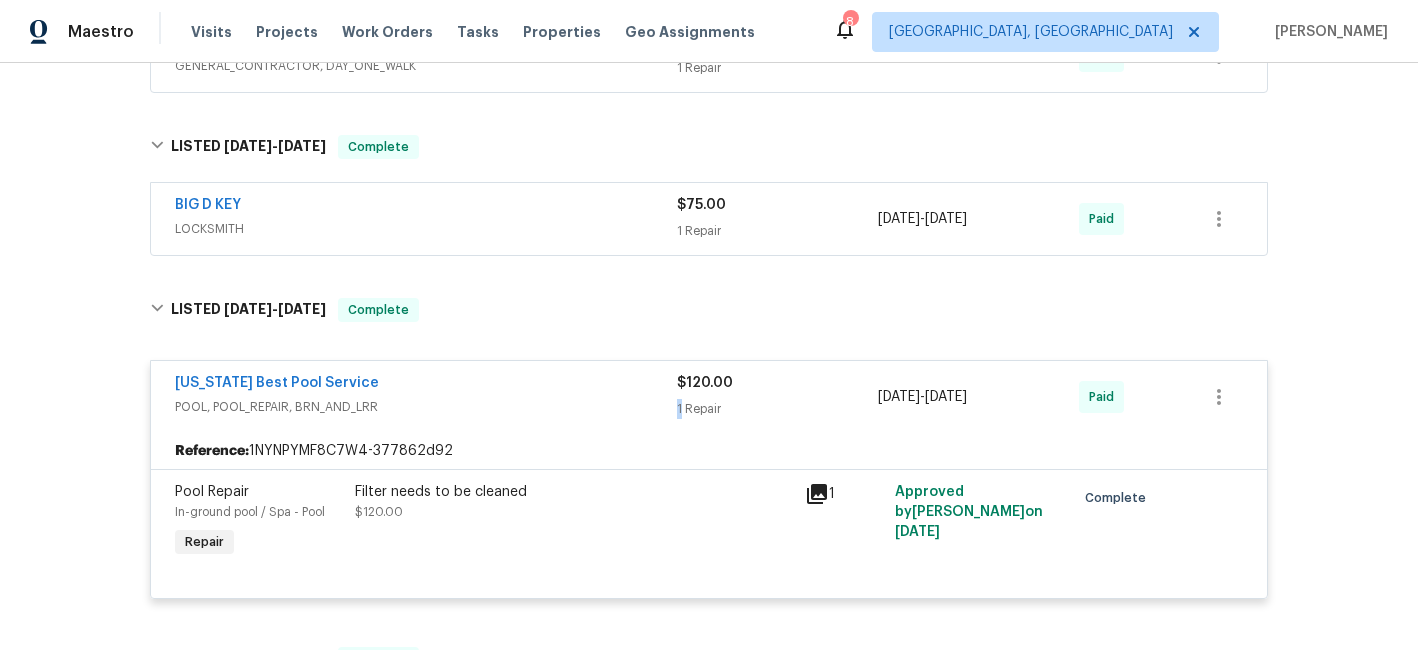 click on "$120.00 1 Repair" at bounding box center [777, 397] 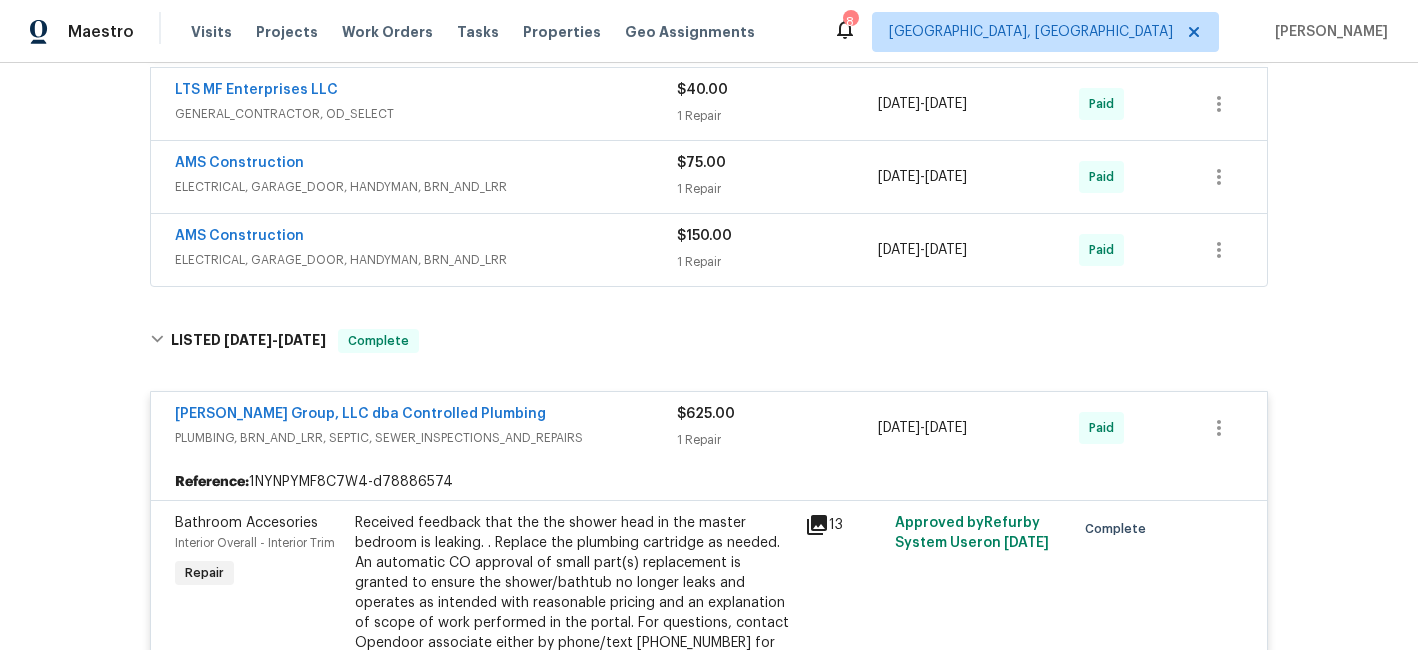 scroll, scrollTop: 3395, scrollLeft: 0, axis: vertical 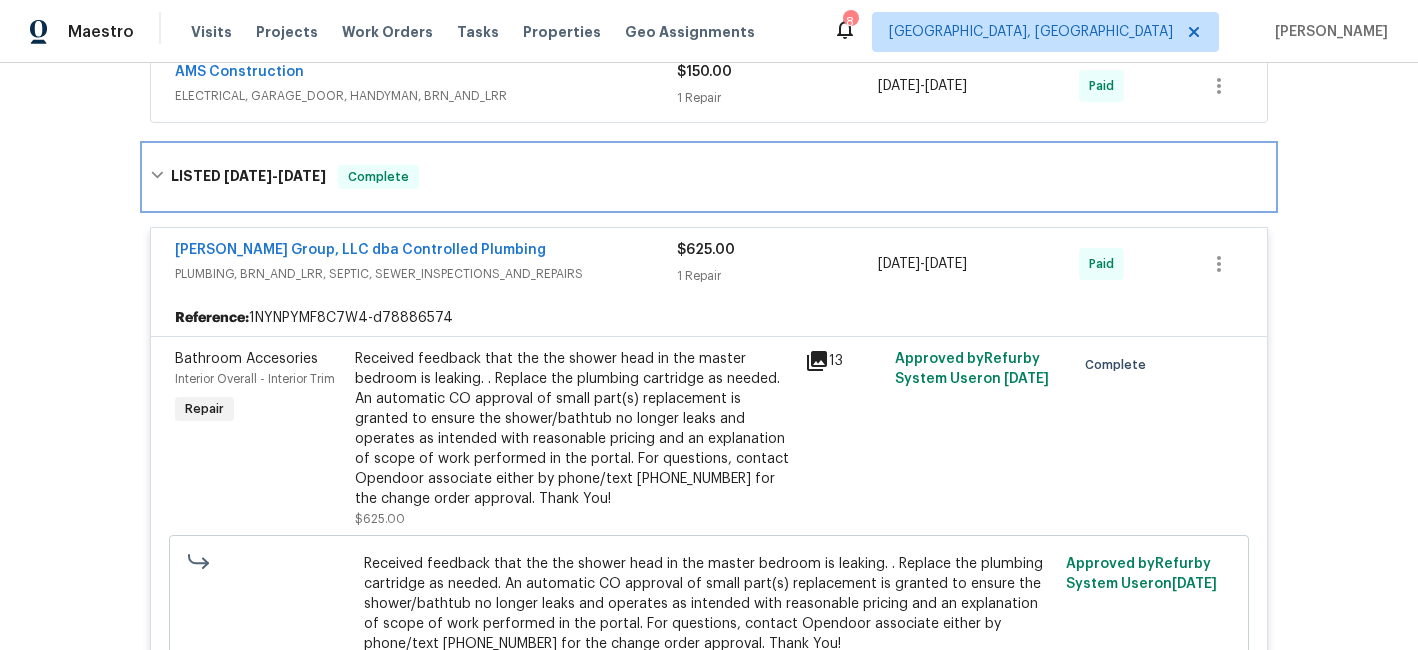 click on "[DATE]" at bounding box center (248, 176) 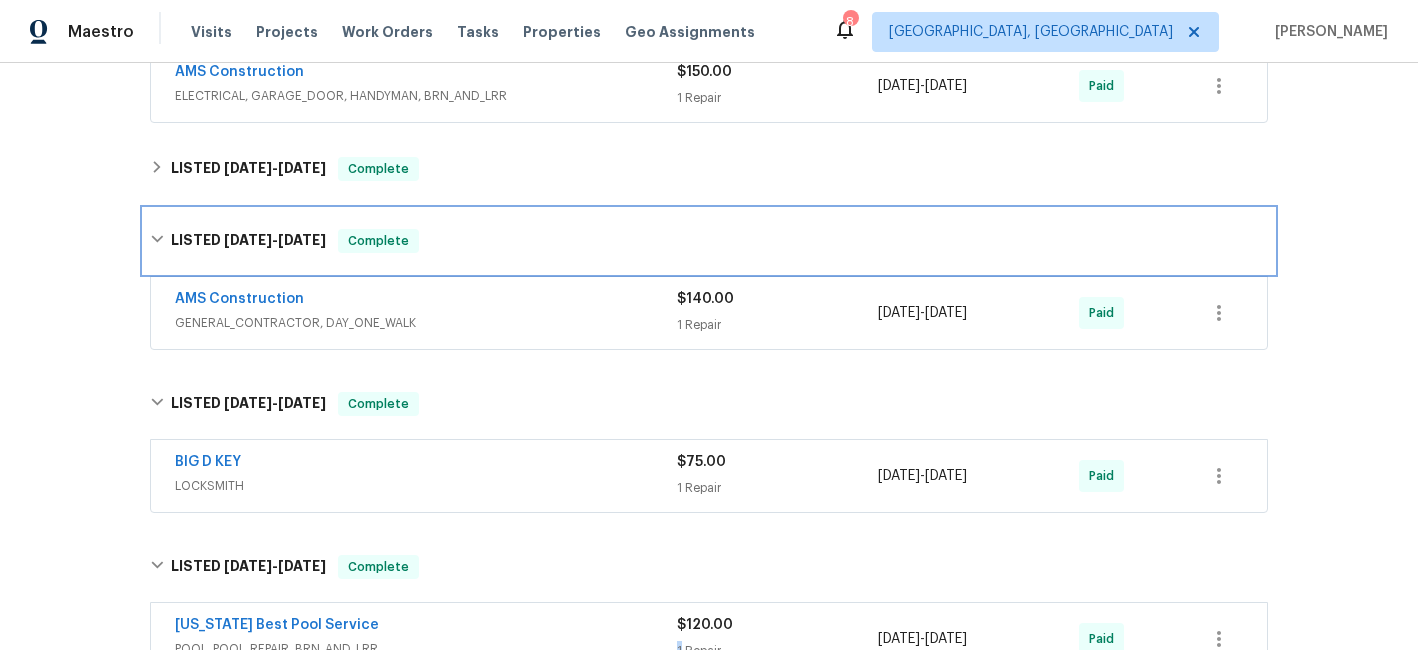 click on "LISTED   [DATE]  -  [DATE]" at bounding box center (248, 241) 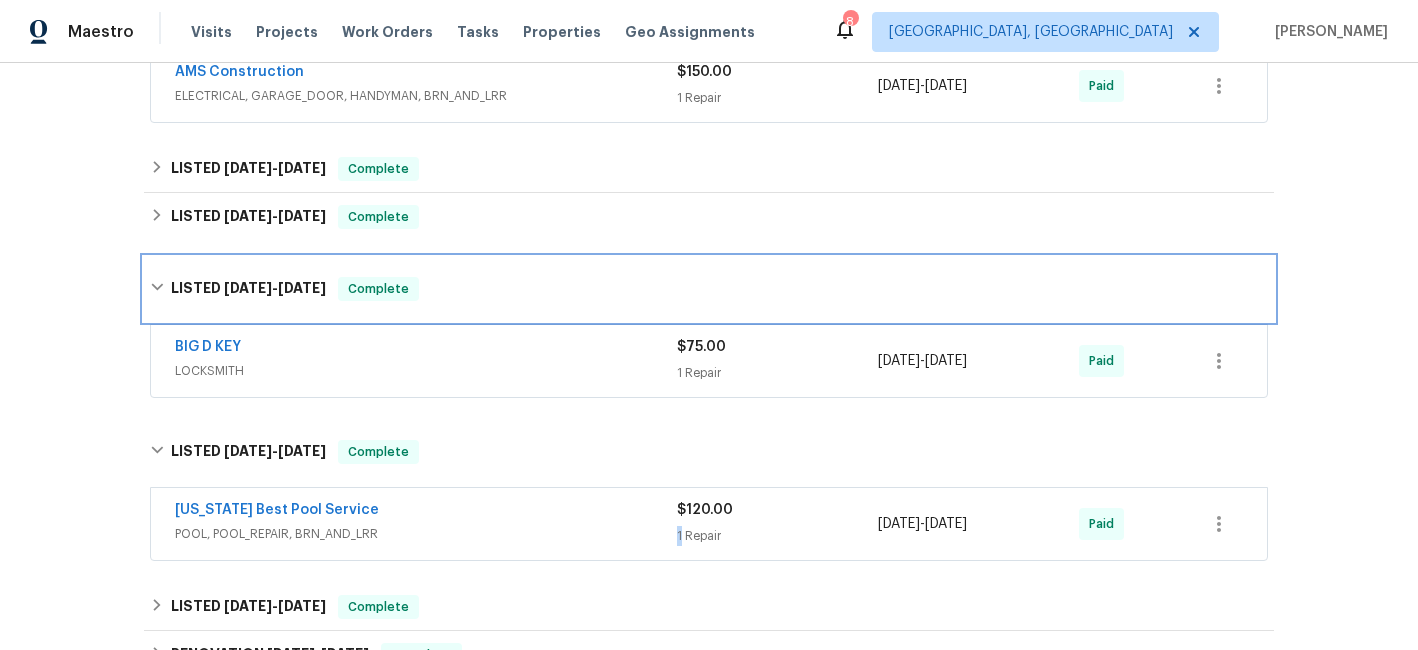 click on "[DATE]" at bounding box center [302, 288] 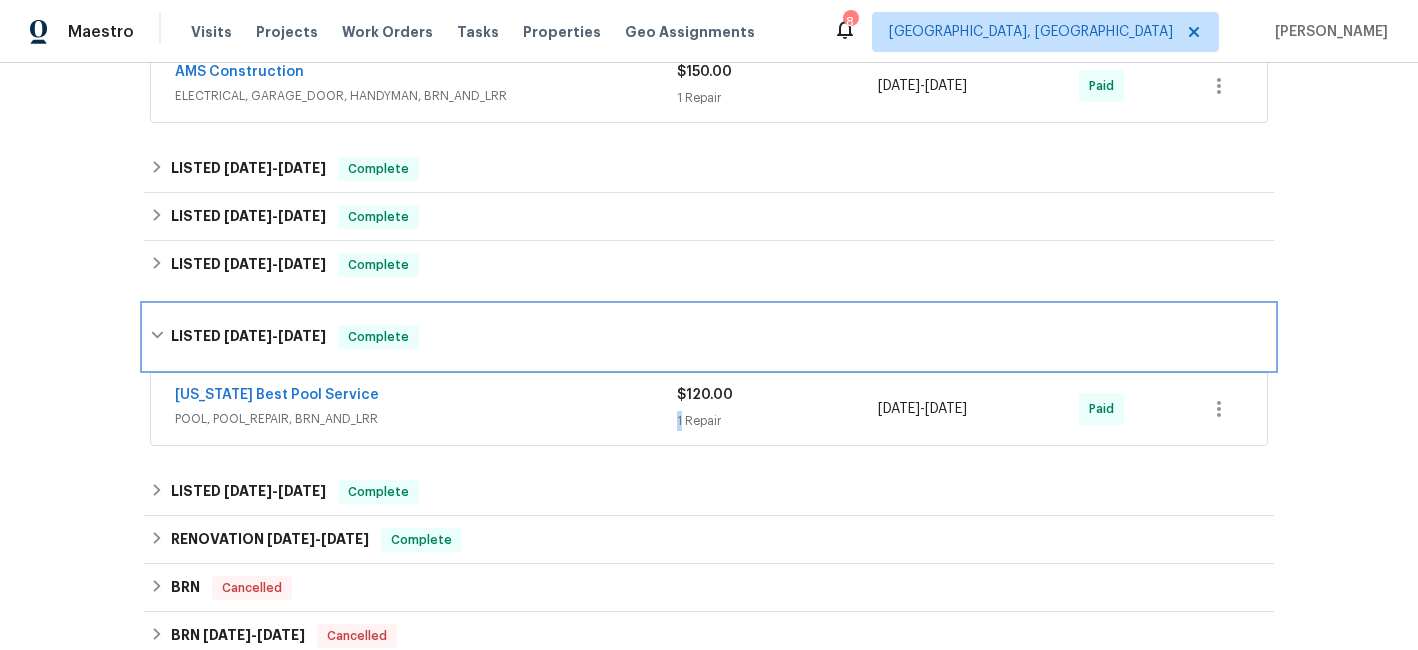 click on "[DATE]" at bounding box center [302, 336] 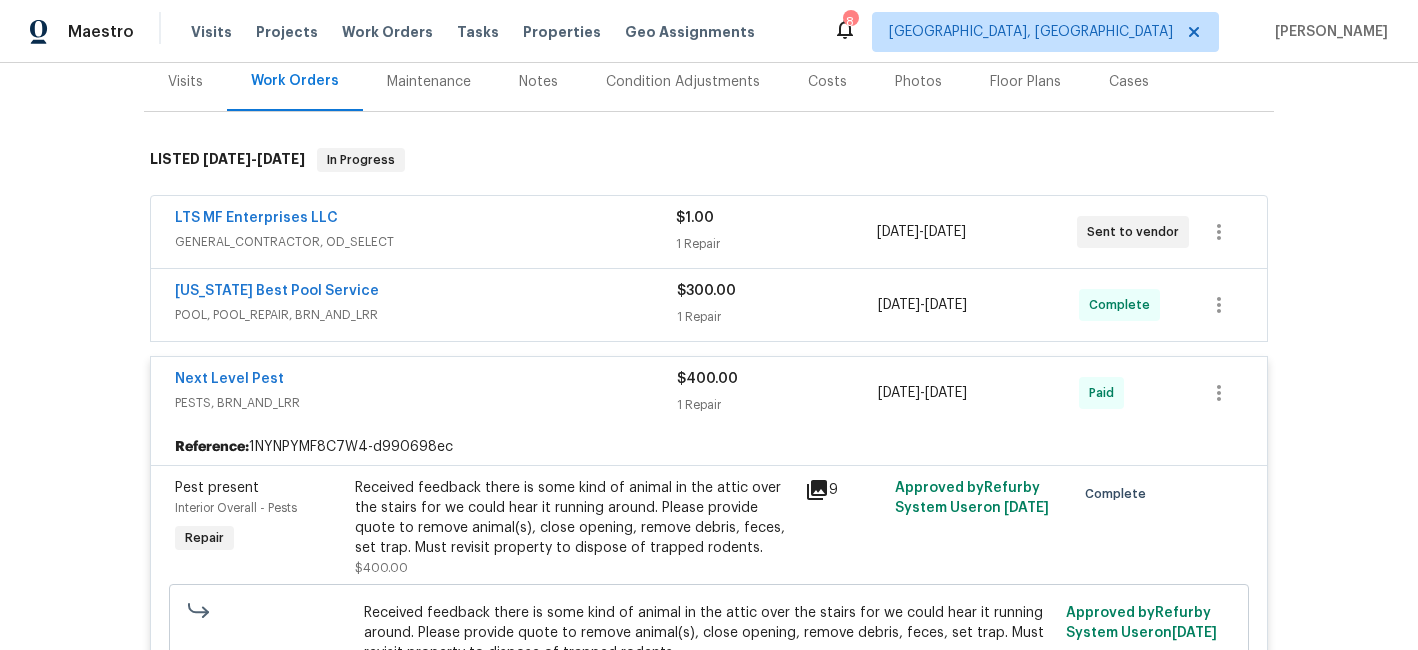 scroll, scrollTop: 259, scrollLeft: 0, axis: vertical 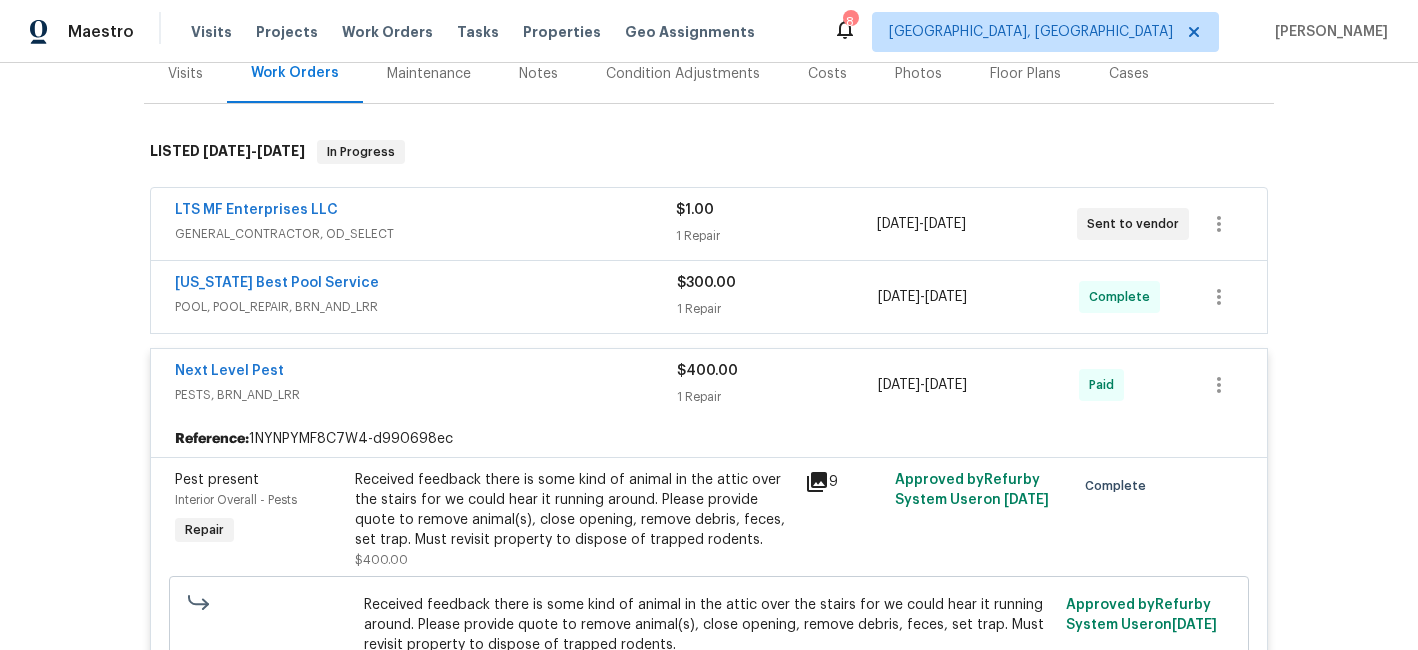 click on "$300.00 1 Repair" at bounding box center [777, 297] 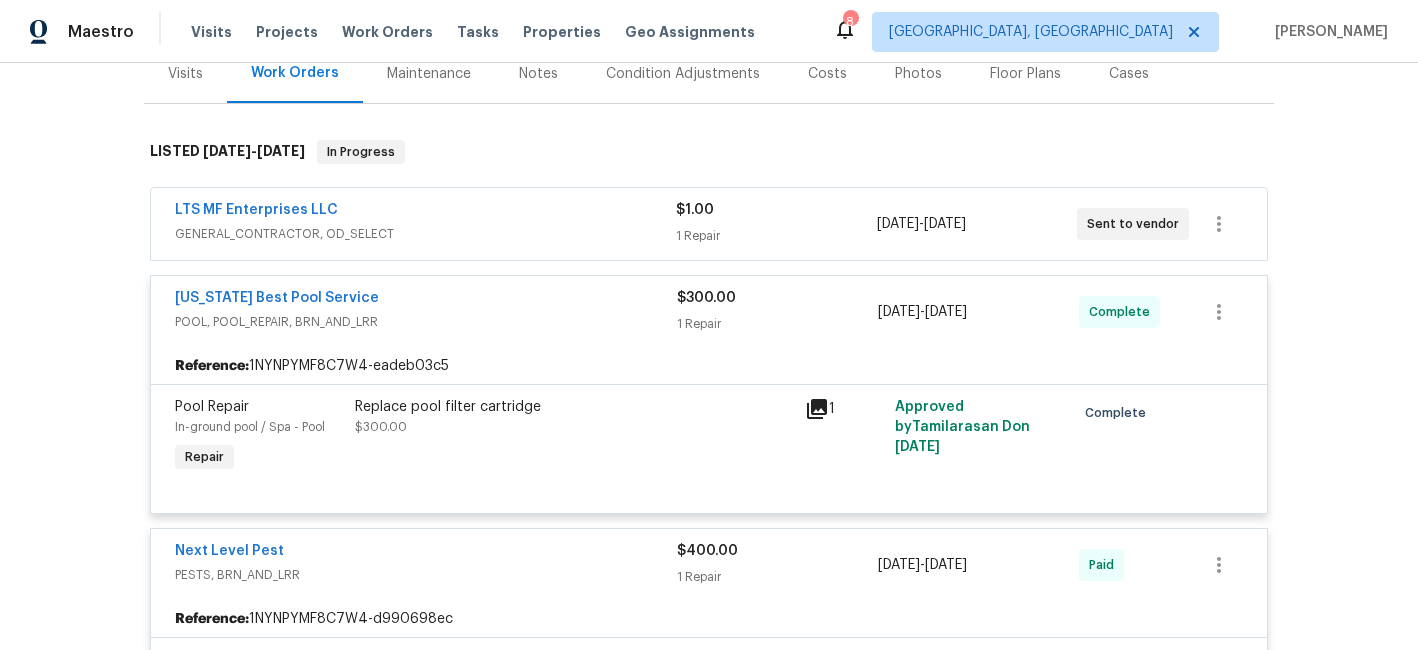 click on "$300.00 1 Repair" at bounding box center (777, 312) 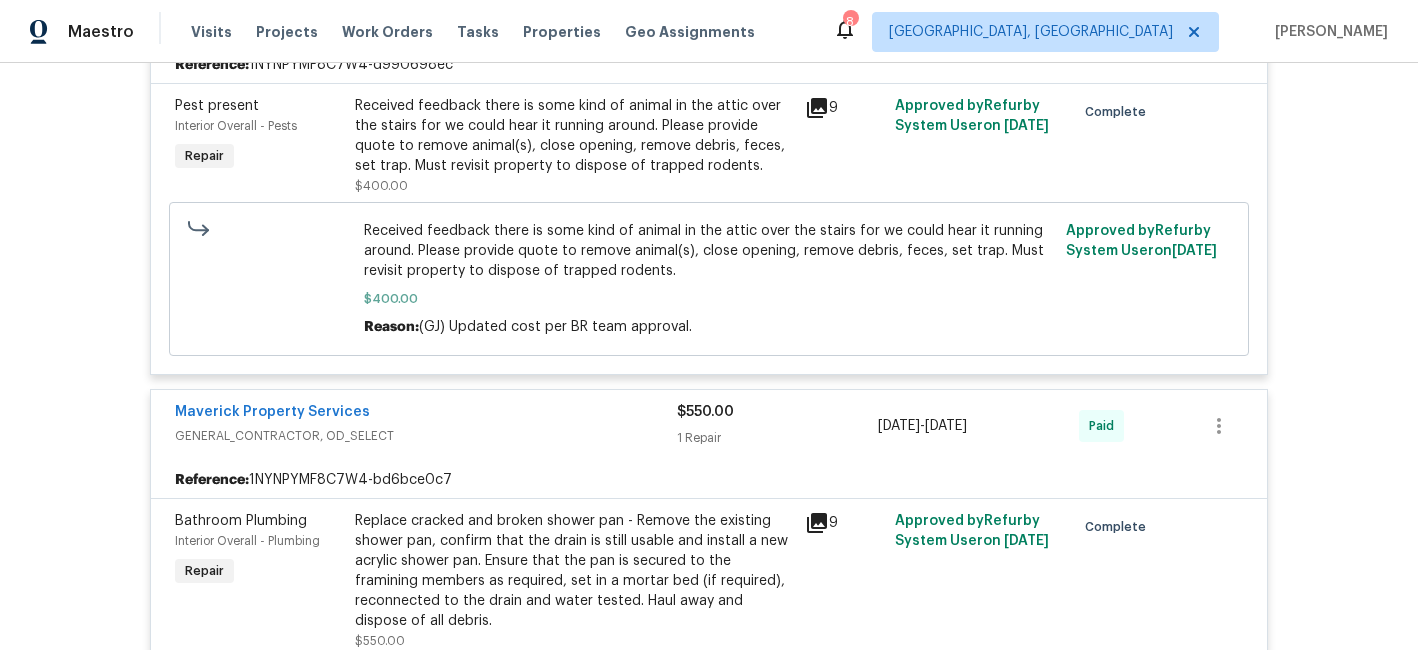 scroll, scrollTop: 823, scrollLeft: 0, axis: vertical 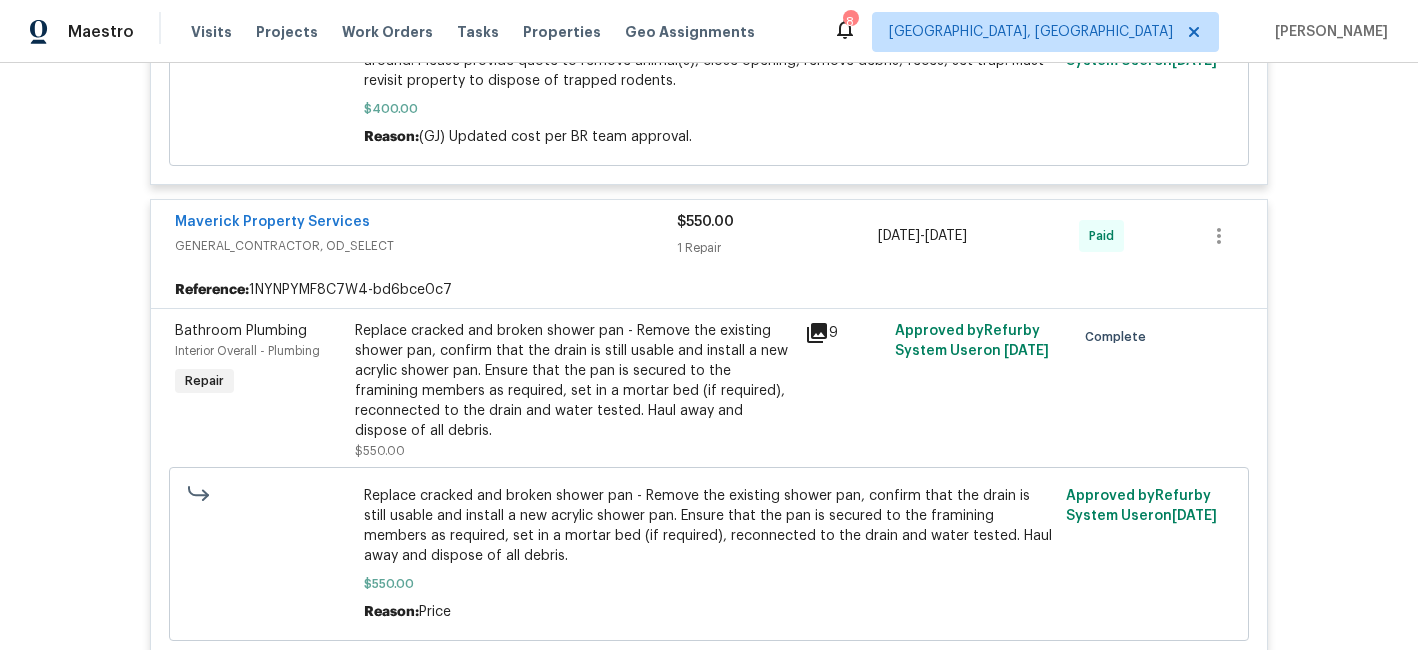 click on "LTS MF Enterprises LLC GENERAL_CONTRACTOR, OD_SELECT $1.00 1 Repair [DATE]  -  [DATE] Sent to vendor [US_STATE] Best Pool Service POOL, POOL_REPAIR, BRN_AND_LRR $300.00 1 Repair [DATE]  -  [DATE] Complete Next Level Pest PESTS, BRN_AND_LRR $400.00 1 Repair [DATE]  -  [DATE] Paid Reference:  1NYNPYMF8C7W4-d990698ec Pest present Interior Overall - Pests Repair Received feedback there is some kind of animal in the attic over the stairs for we could hear it running around.  Please provide quote to remove animal(s), close opening, remove debris, feces, set trap. Must revisit property to dispose of trapped rodents. $400.00   9 Approved by  Refurby System User  on   [DATE] Complete Received feedback there is some kind of animal in the attic over the stairs for we could hear it running around.  Please provide quote to remove animal(s), close opening, remove debris, feces, set trap. Must revisit property to dispose of trapped rodents. $400.00 Reason:  (GJ) Updated cost per BR team approval. Approved by" at bounding box center [709, 1159] 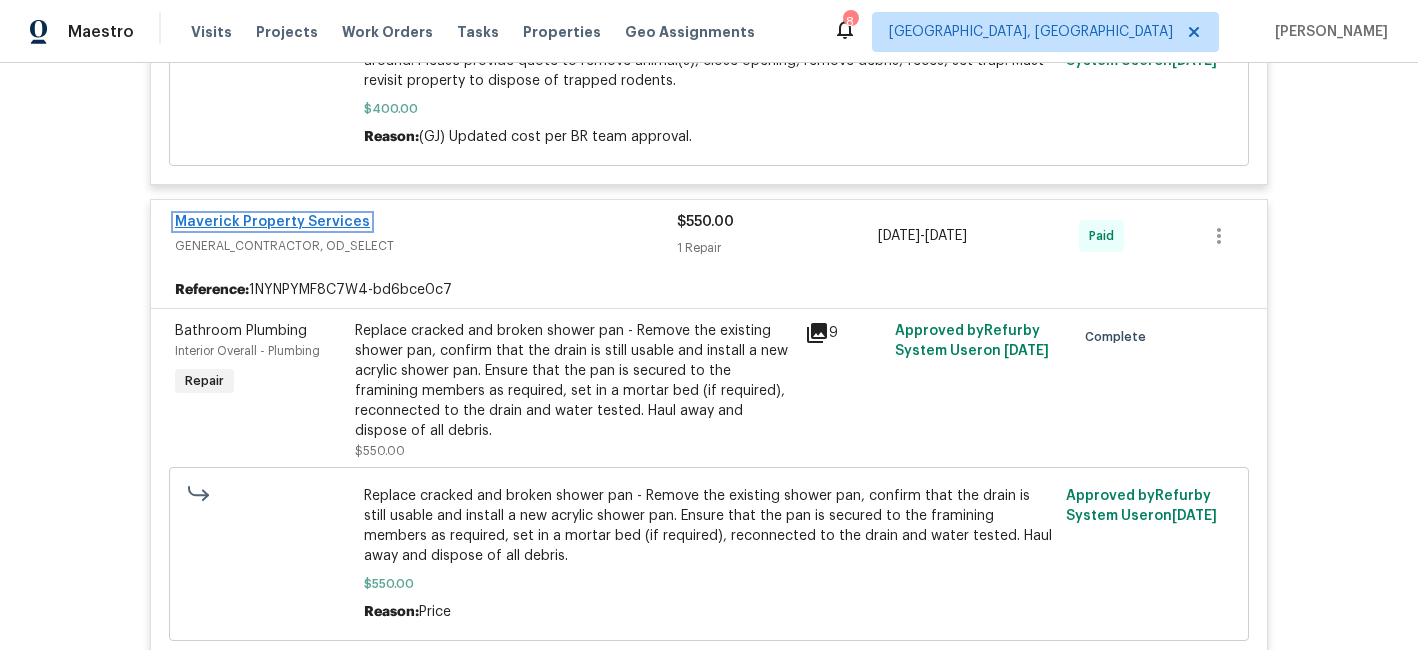 click on "Maverick Property Services" at bounding box center [272, 222] 